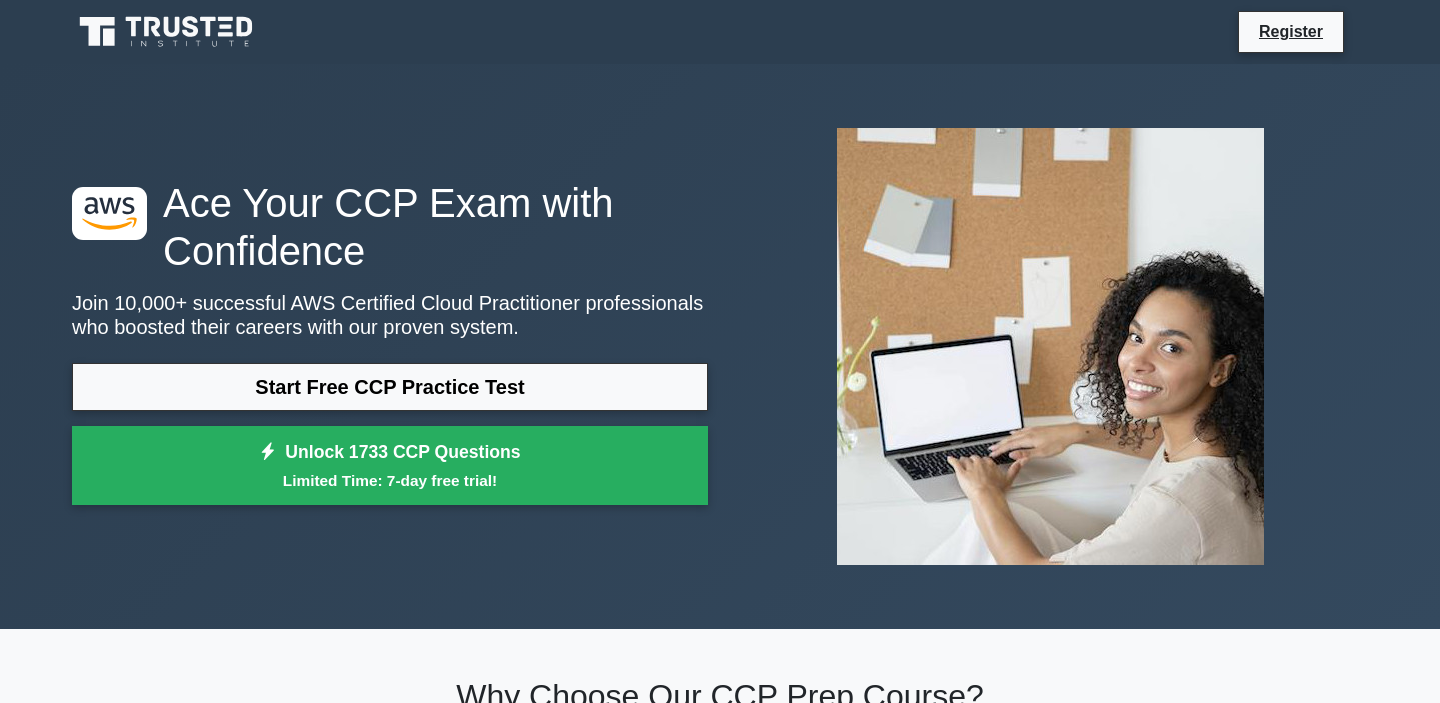 scroll, scrollTop: 0, scrollLeft: 0, axis: both 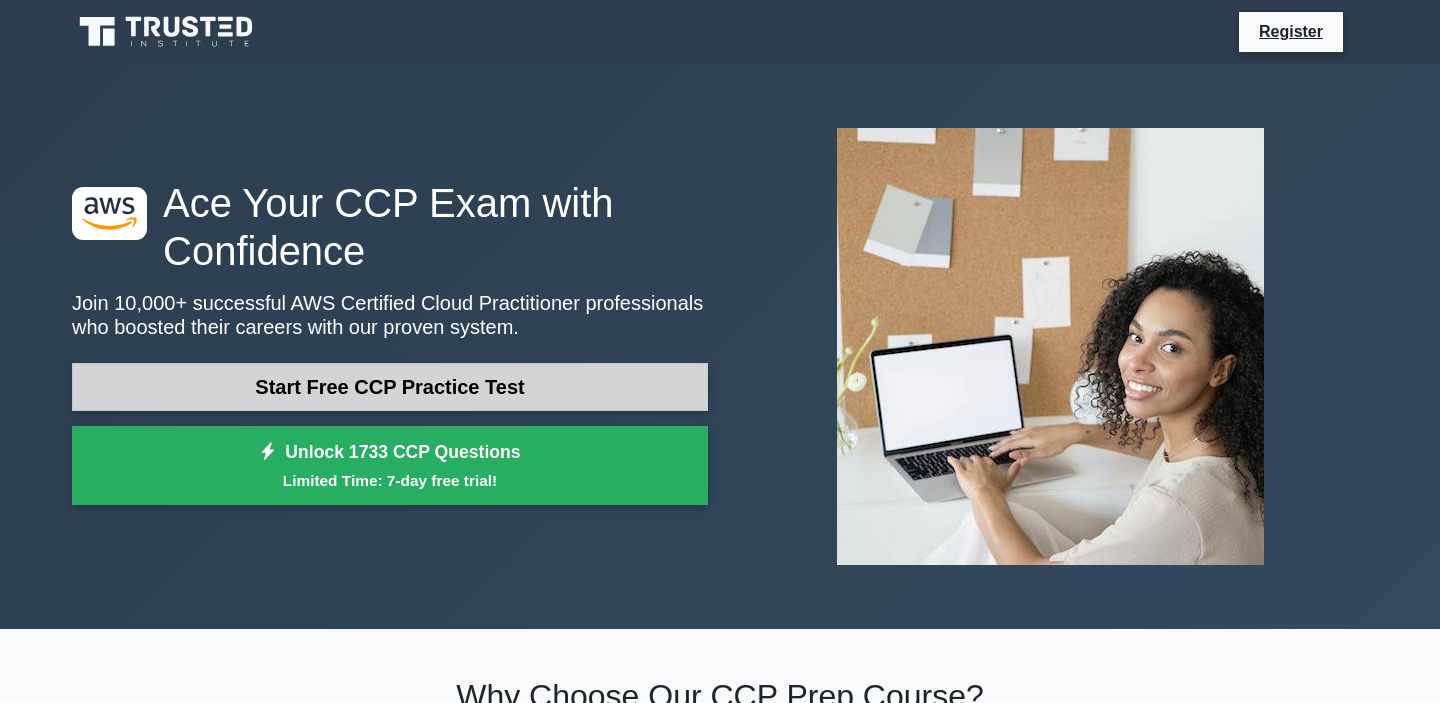 click on "Start Free CCP Practice Test" at bounding box center (390, 387) 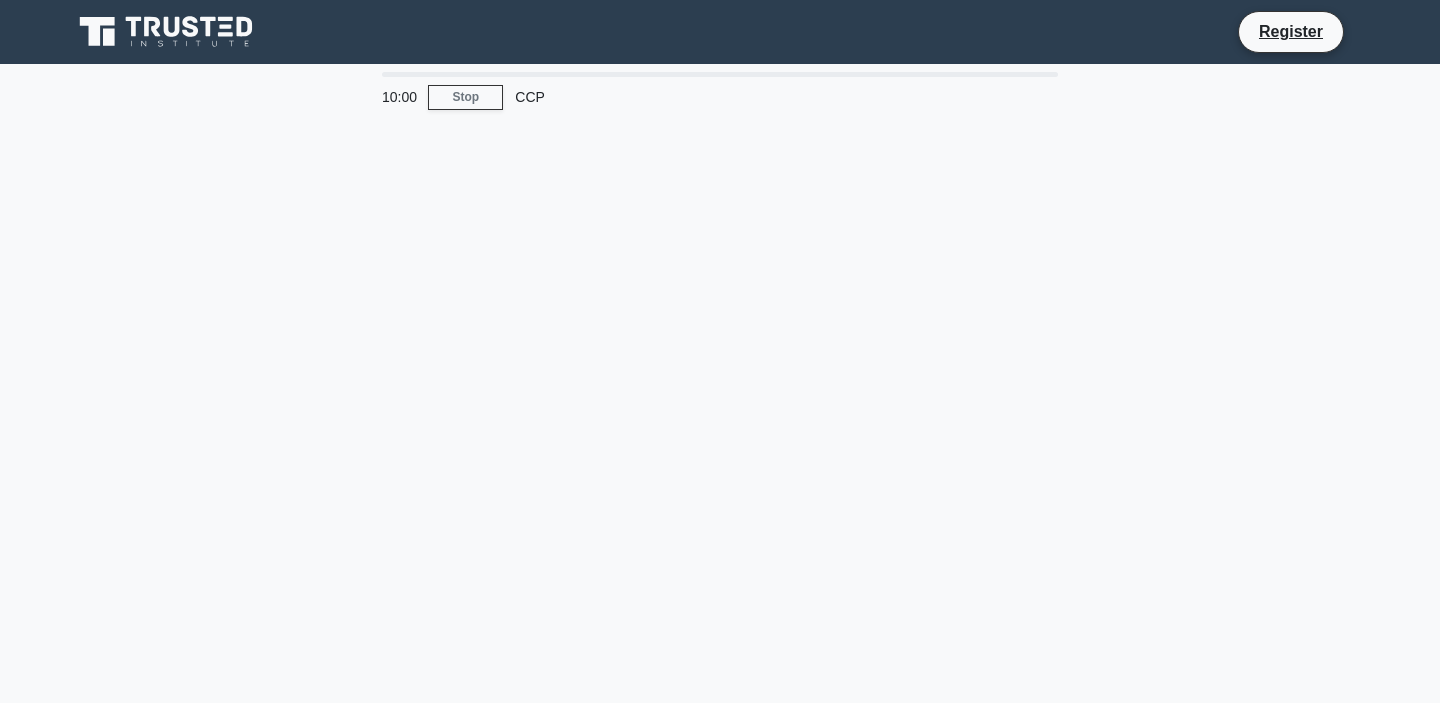 scroll, scrollTop: 0, scrollLeft: 0, axis: both 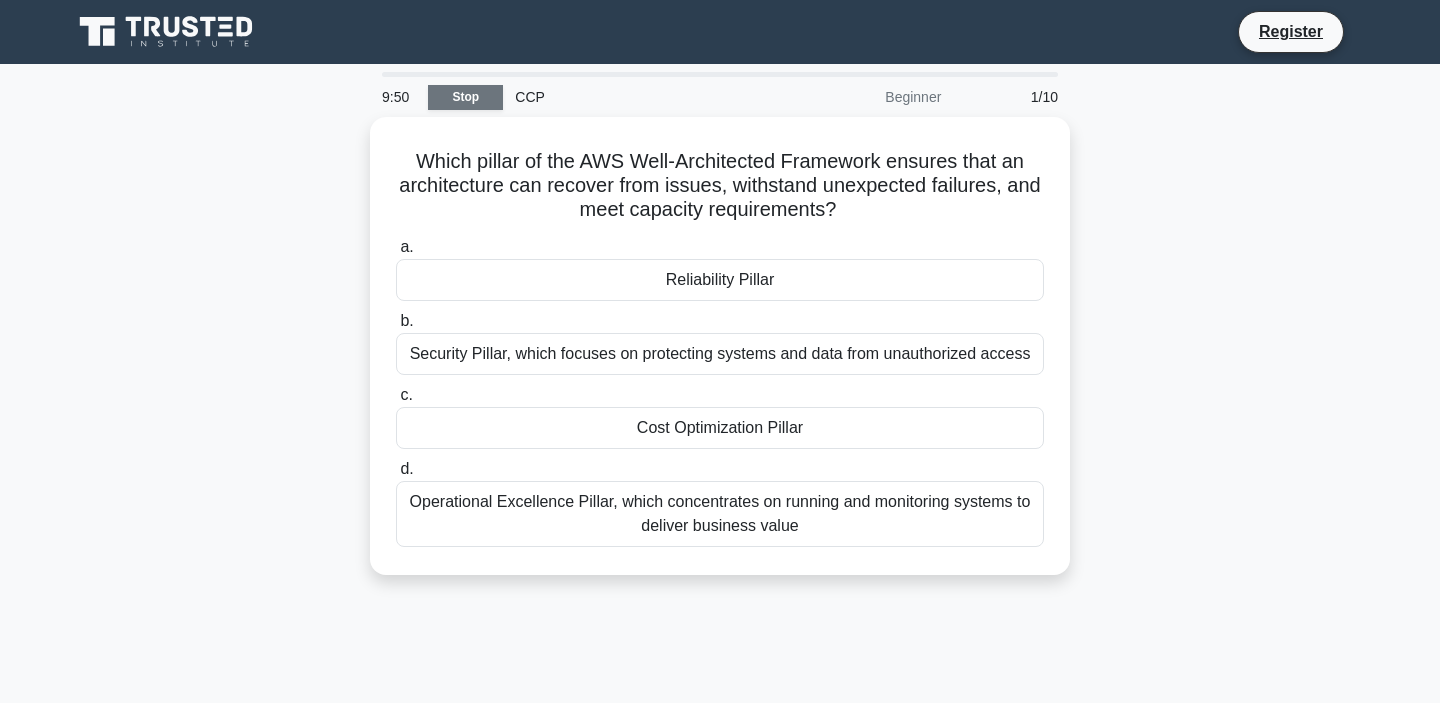 click on "Stop" at bounding box center [465, 97] 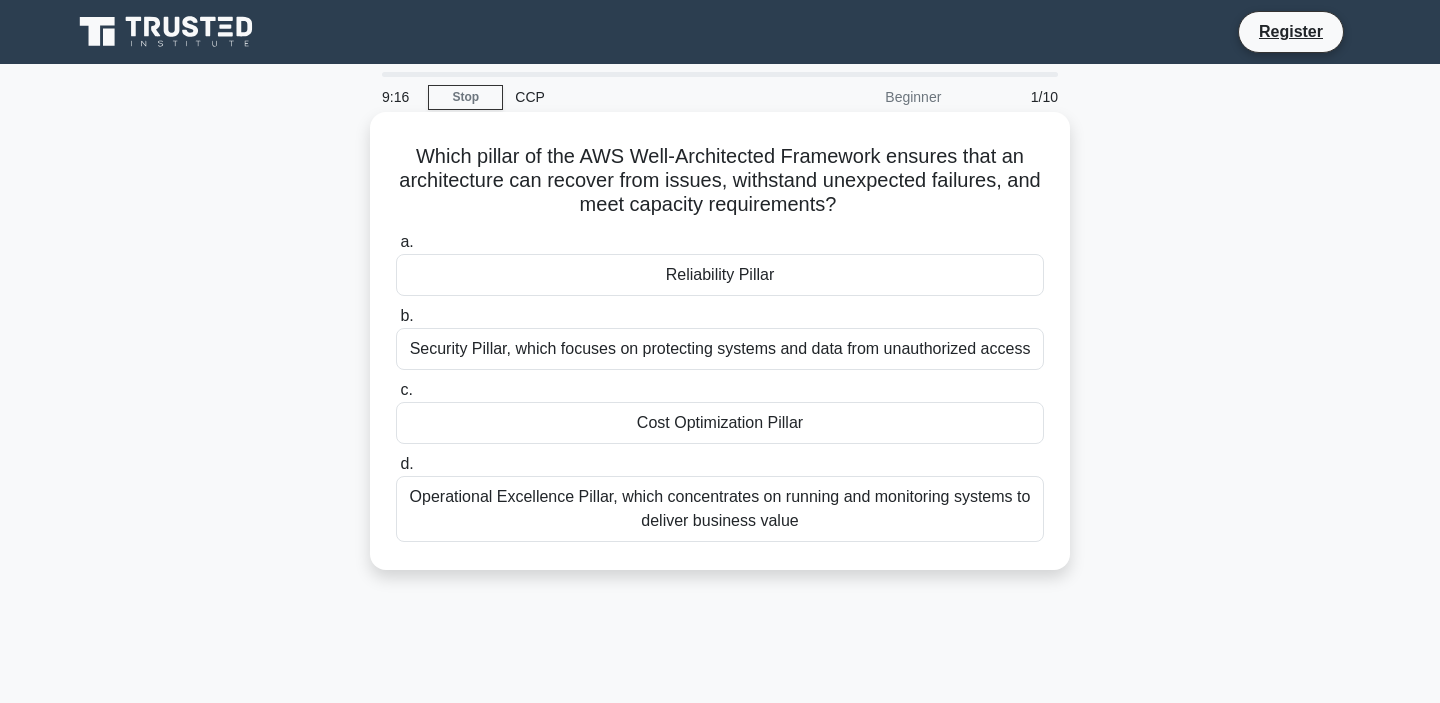 click on "Security Pillar, which focuses on protecting systems and data from unauthorized access" at bounding box center [720, 349] 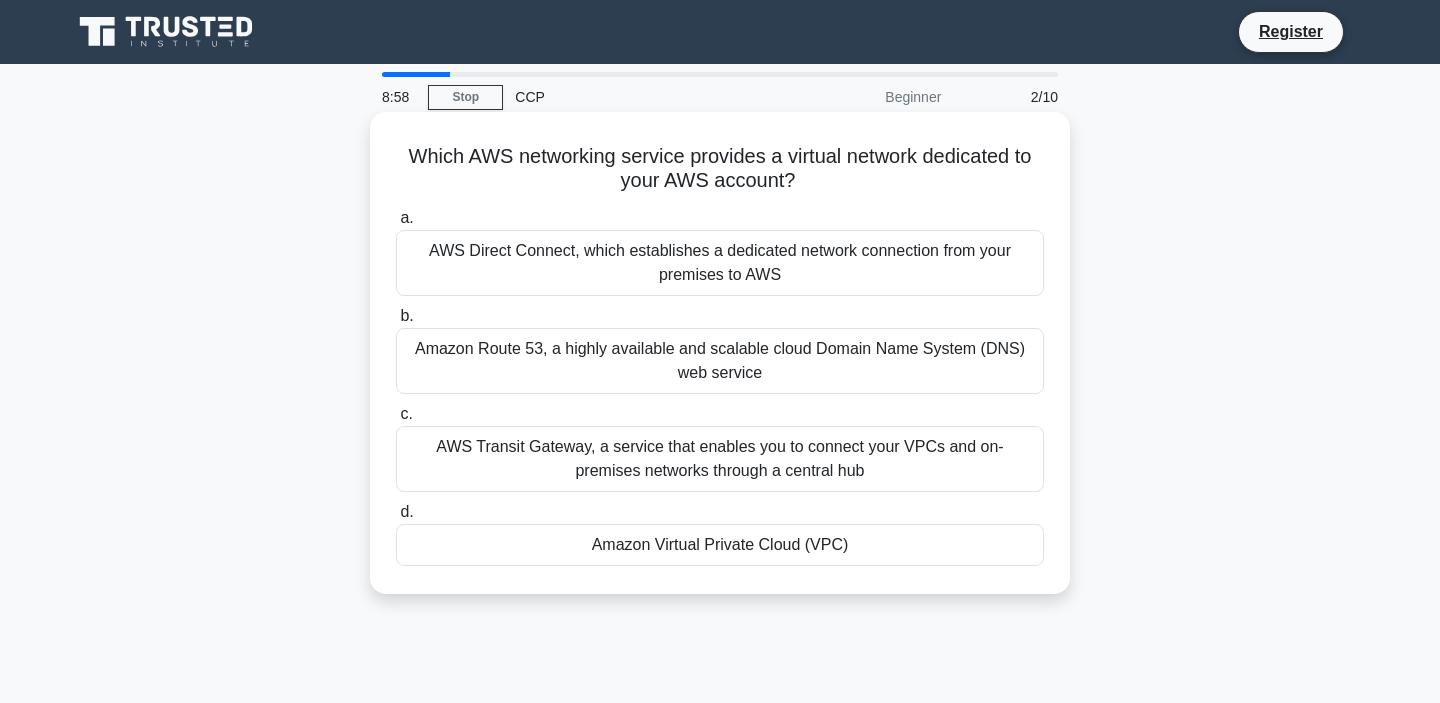 click on "Amazon Virtual Private Cloud (VPC)" at bounding box center [720, 545] 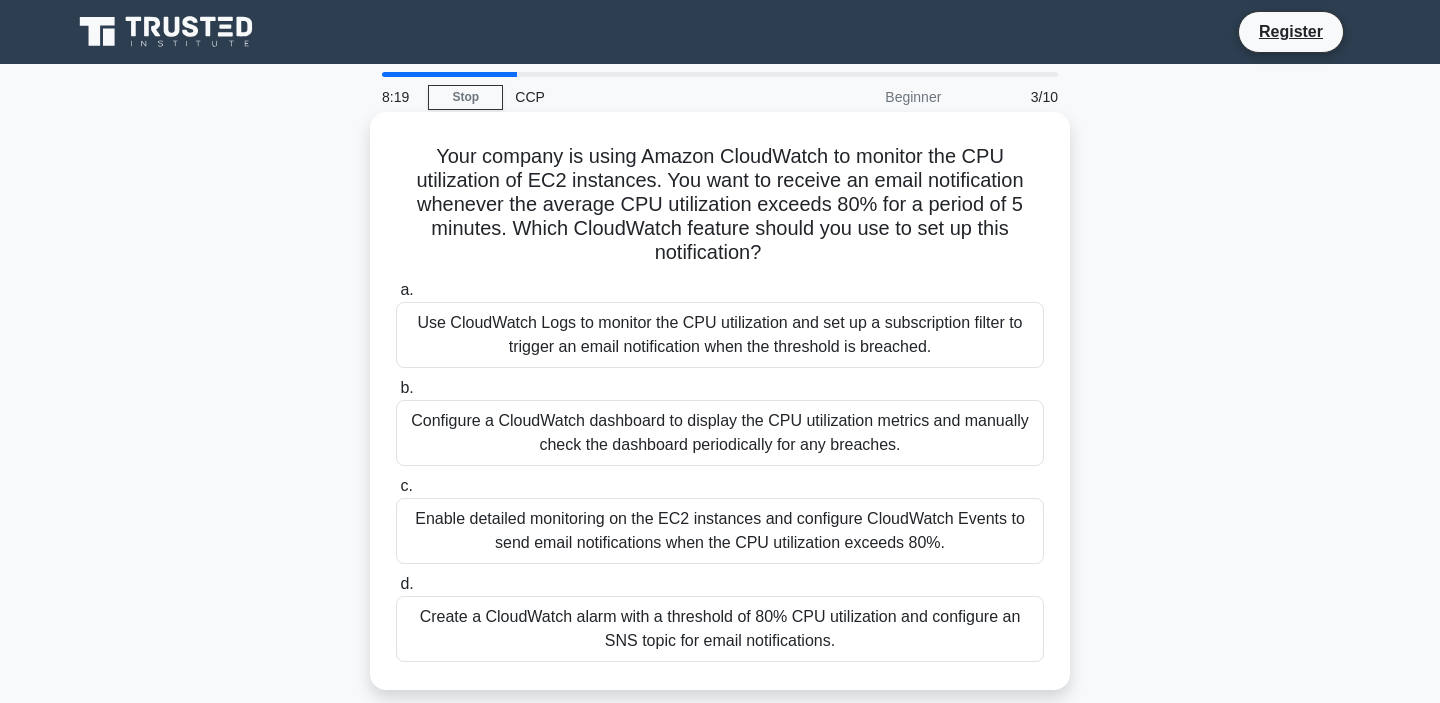 click on "Create a CloudWatch alarm with a threshold of 80% CPU utilization and configure an SNS topic for email notifications." at bounding box center [720, 629] 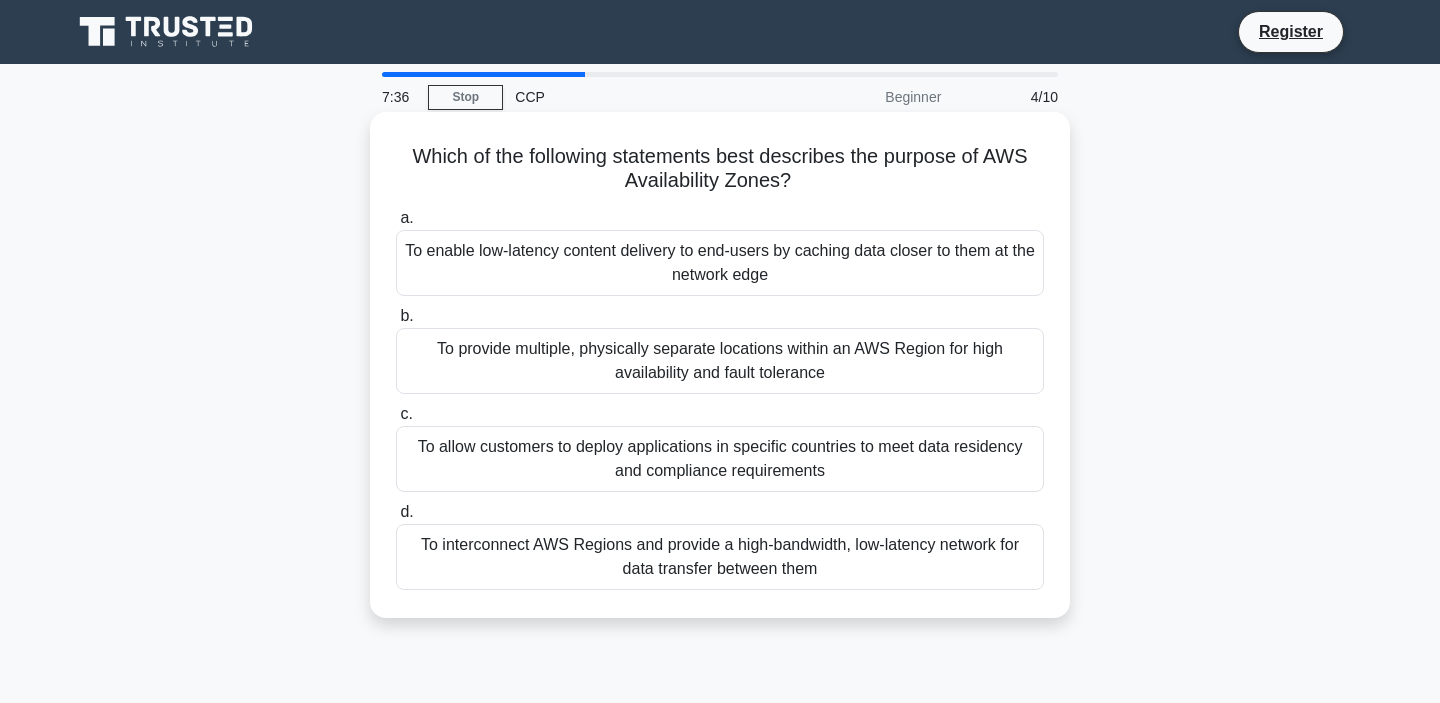 click on "To interconnect AWS Regions and provide a high-bandwidth, low-latency network for data transfer between them" at bounding box center (720, 557) 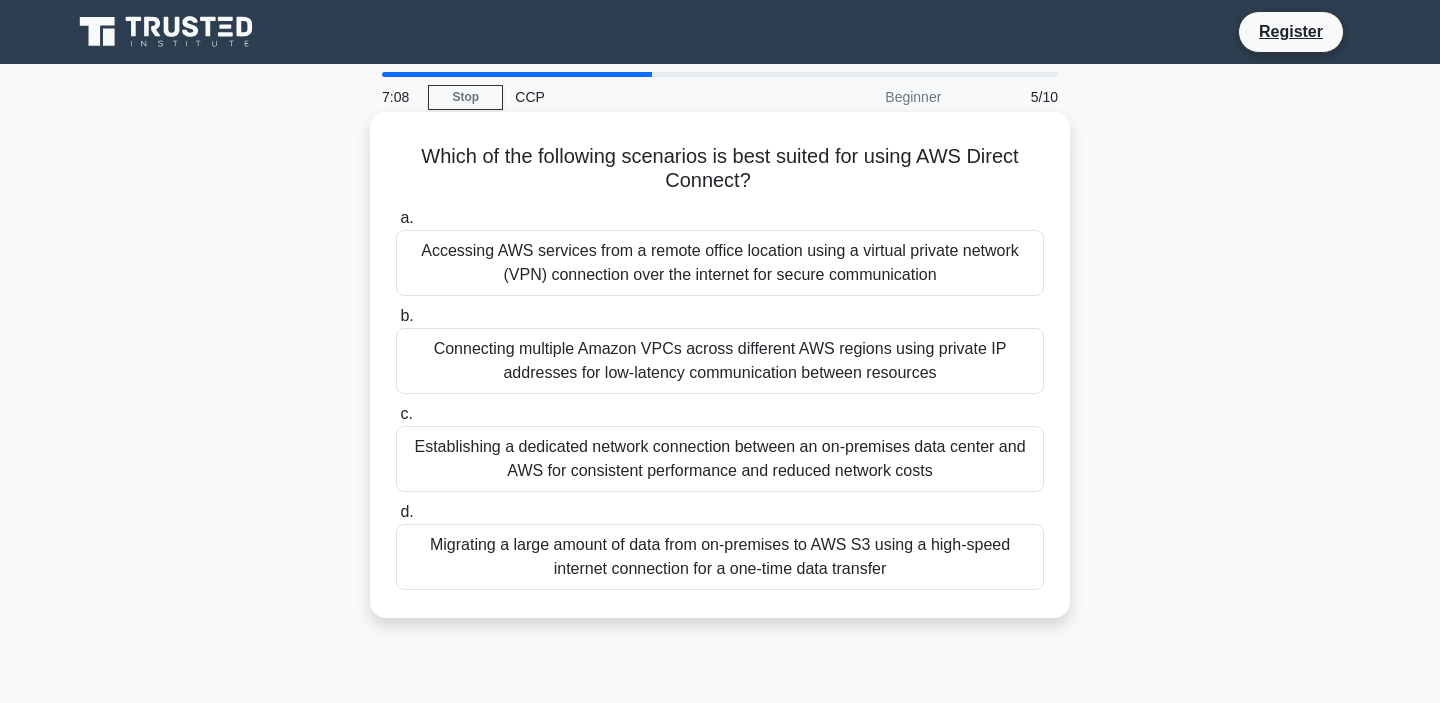 click on "Connecting multiple Amazon VPCs across different AWS regions using private IP addresses for low-latency communication between resources" at bounding box center [720, 361] 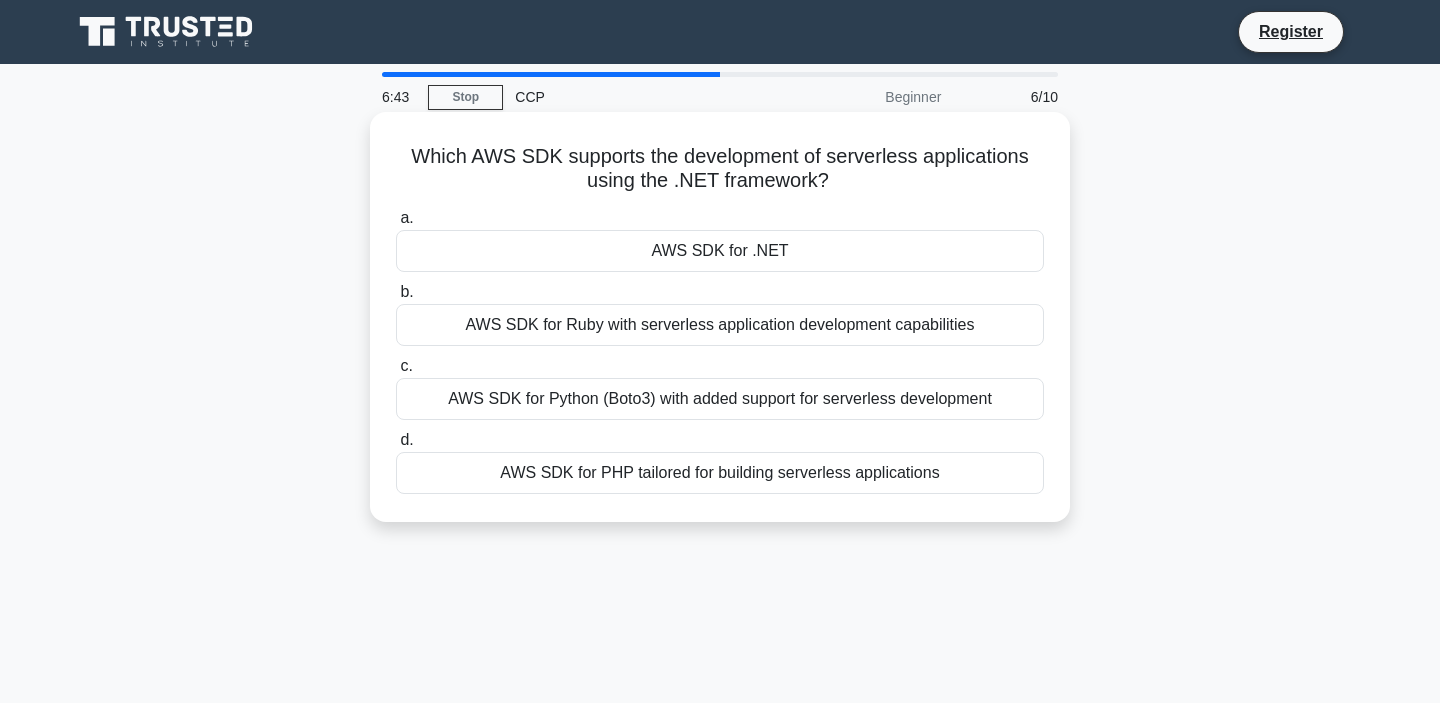 click on "AWS SDK for .NET" at bounding box center [720, 251] 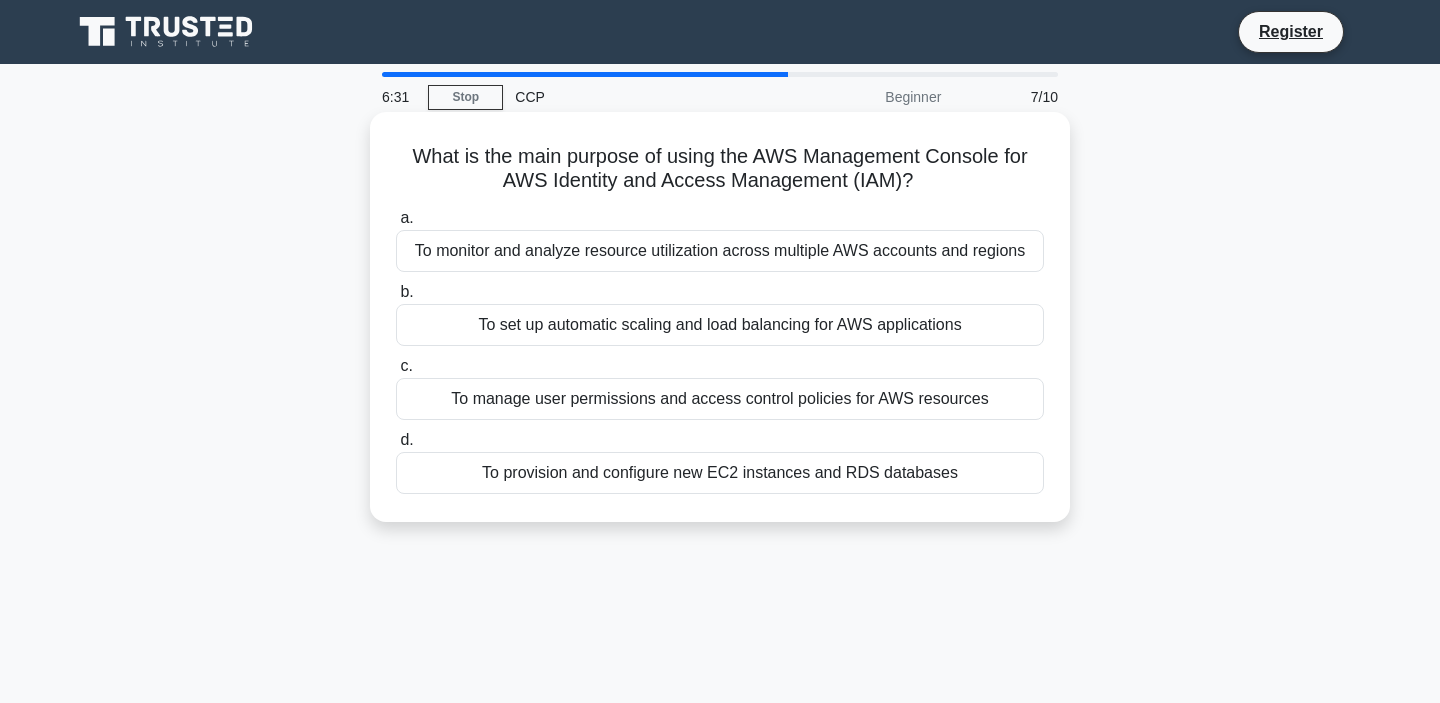 click on "To manage user permissions and access control policies for AWS resources" at bounding box center [720, 399] 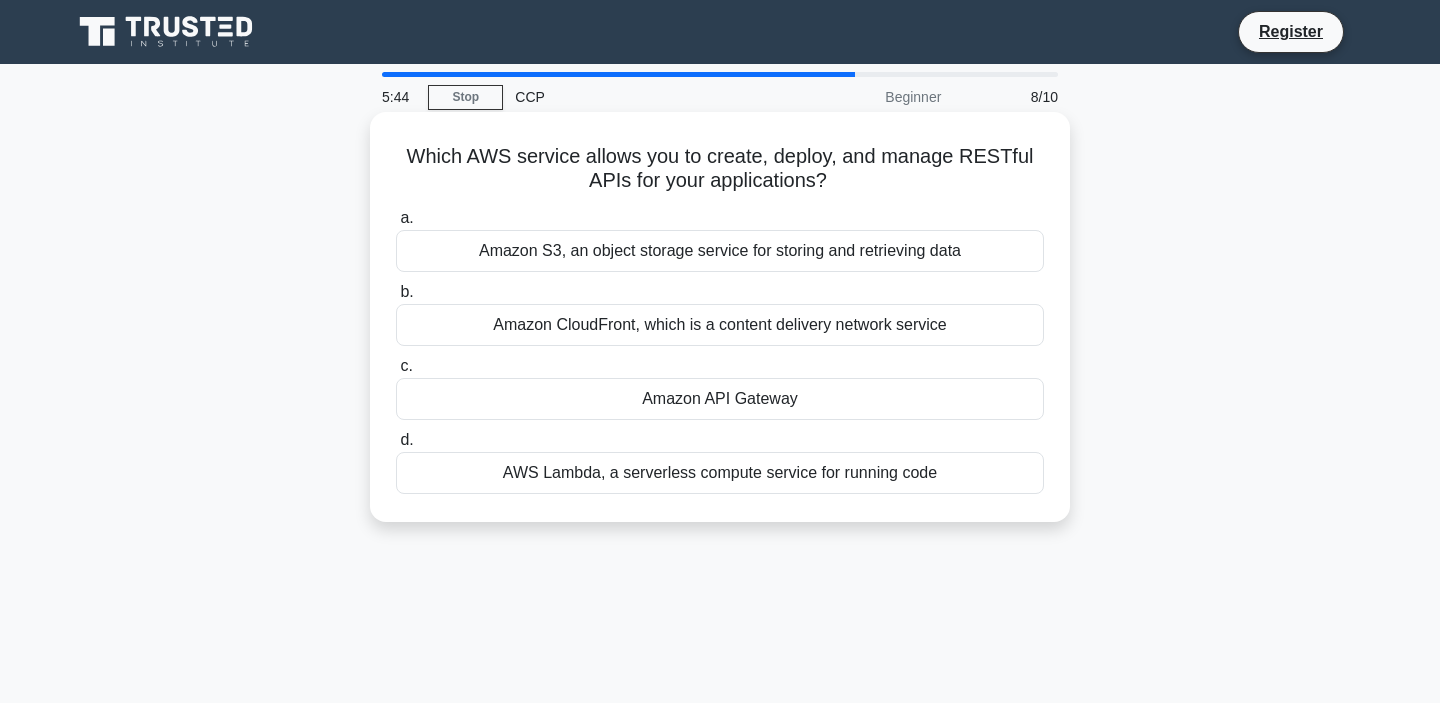 click on "AWS Lambda, a serverless compute service for running code" at bounding box center [720, 473] 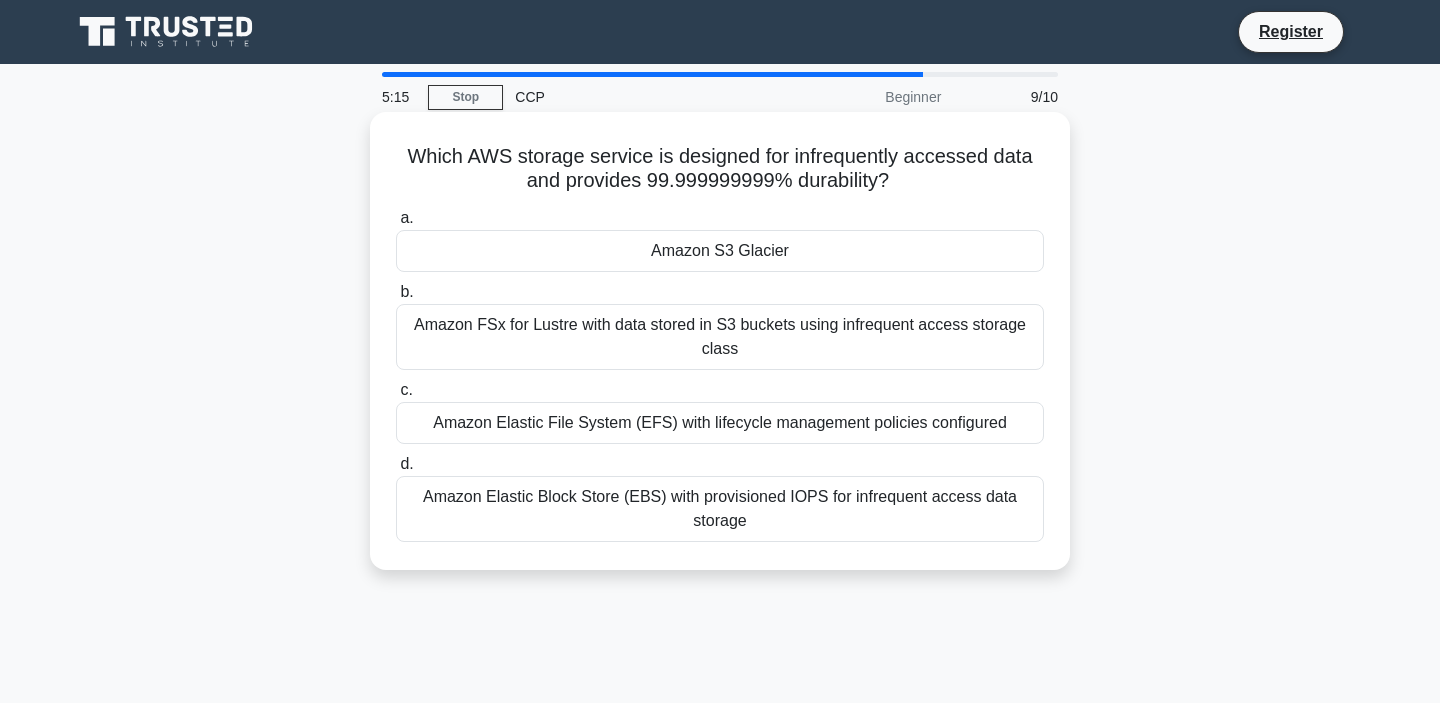 click on "Amazon Elastic Block Store (EBS) with provisioned IOPS for infrequent access data storage" at bounding box center (720, 509) 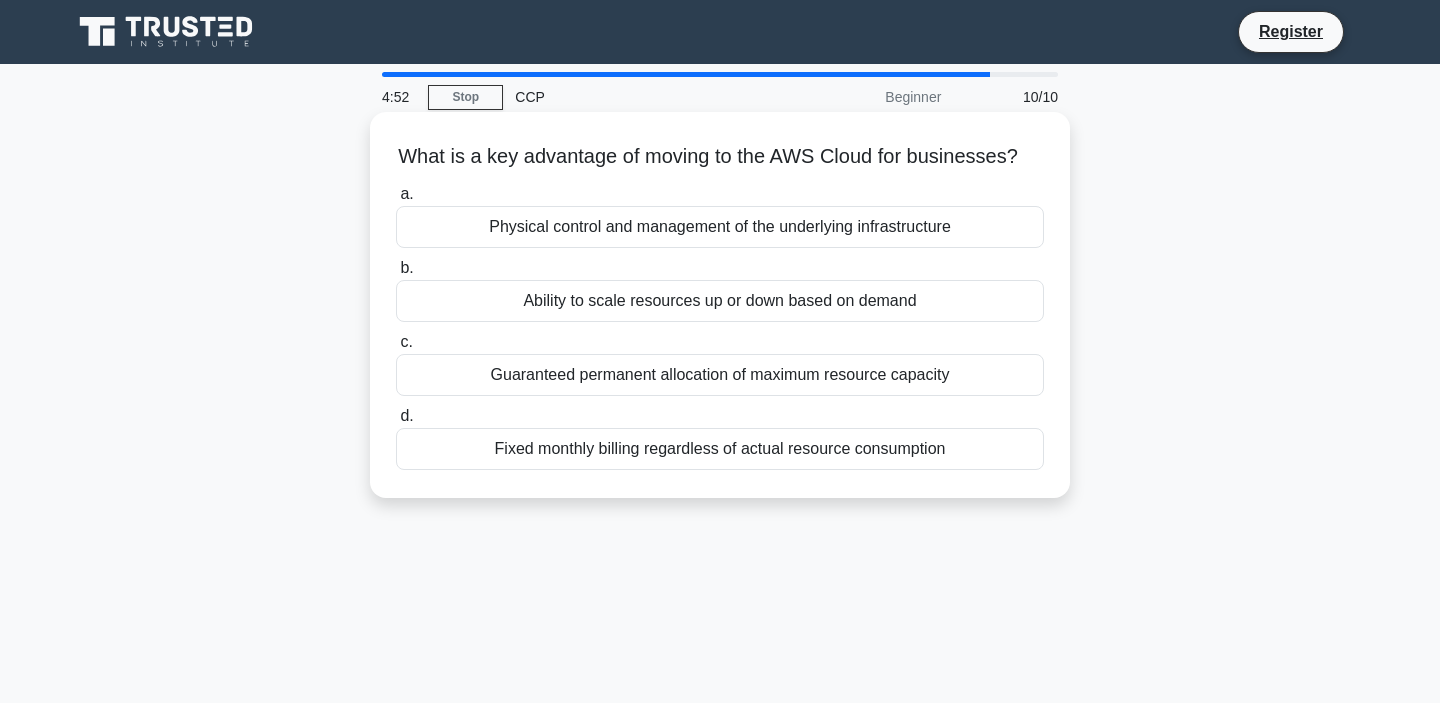 click on "Ability to scale resources up or down based on demand" at bounding box center [720, 301] 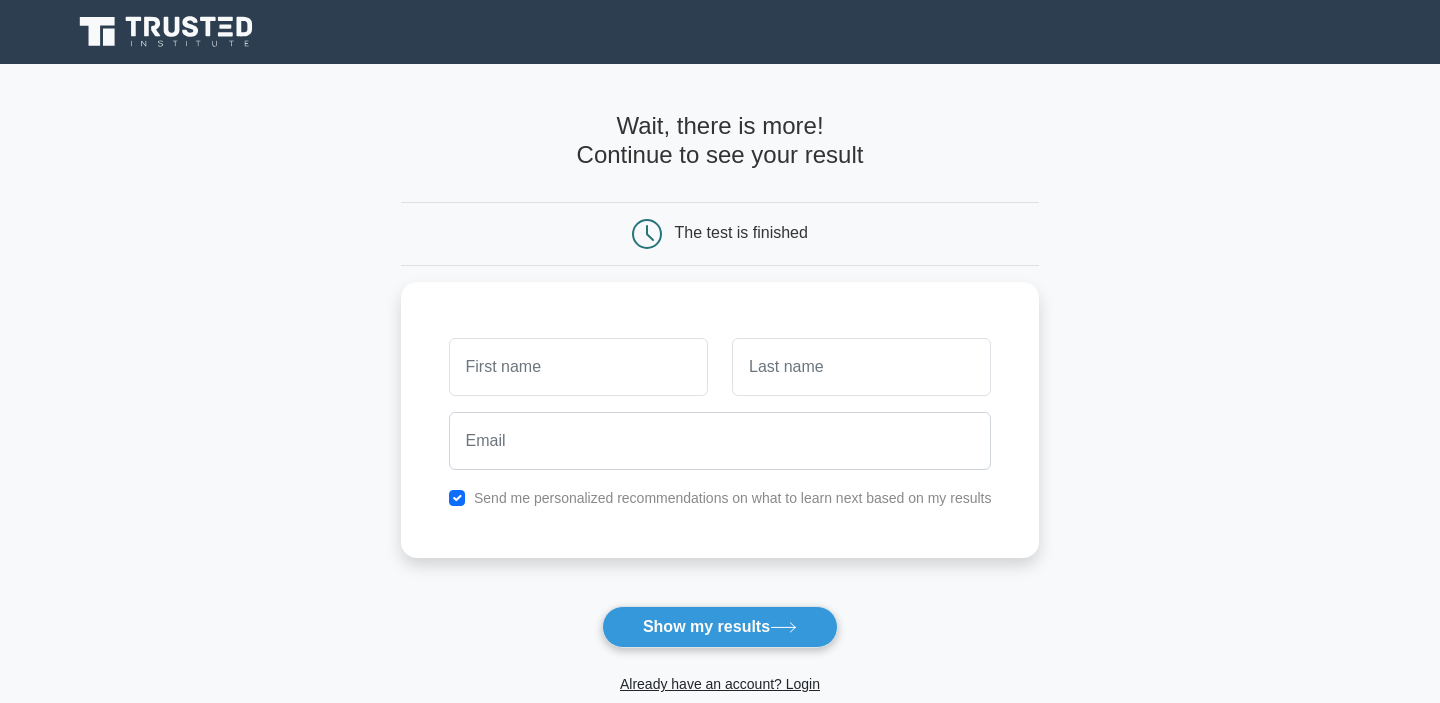 scroll, scrollTop: 0, scrollLeft: 0, axis: both 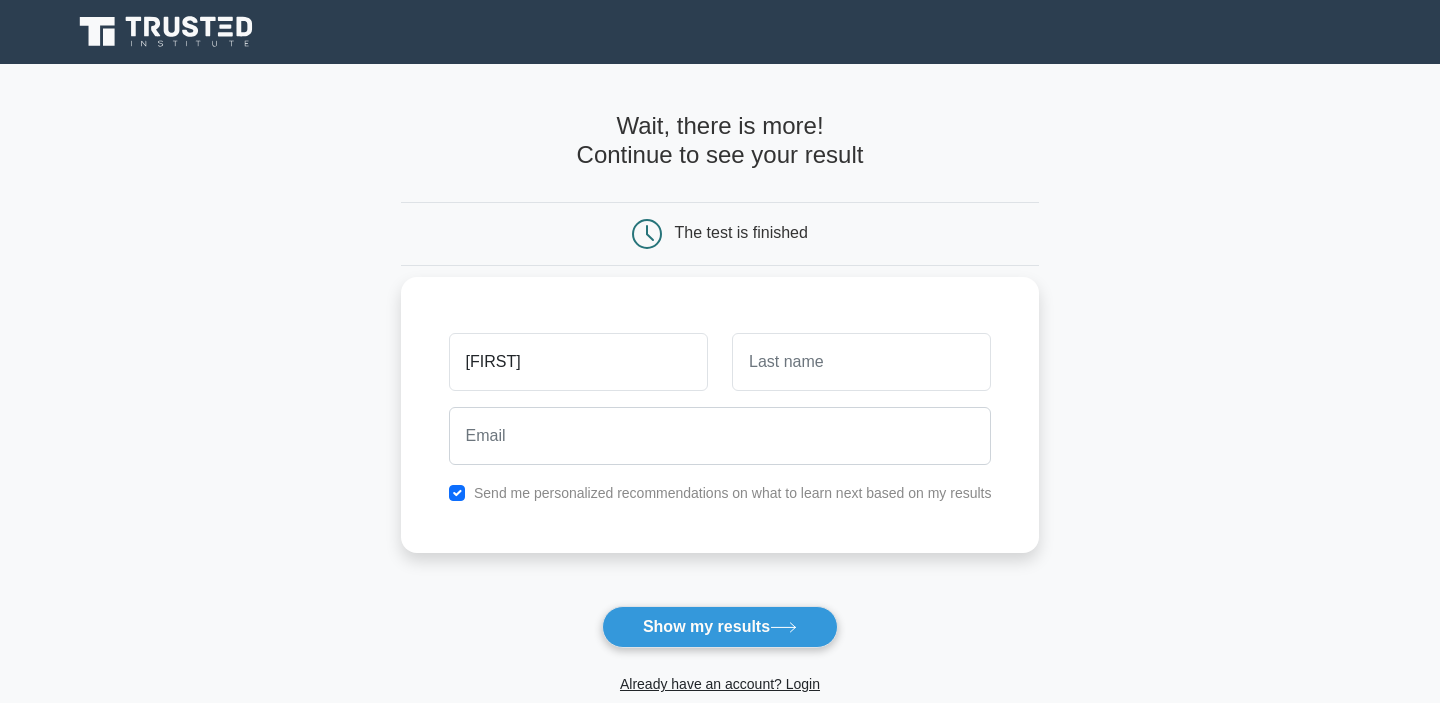 type on "[FIRST]" 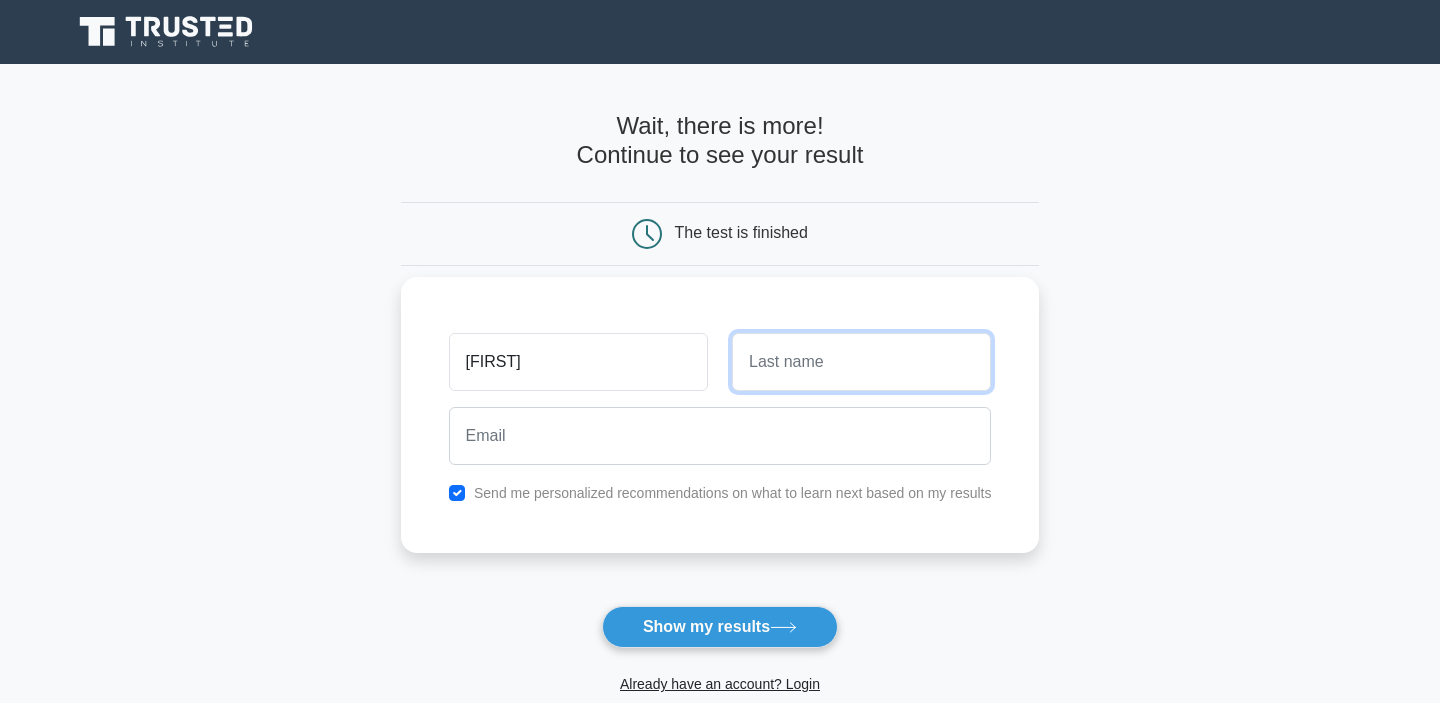 click at bounding box center [861, 362] 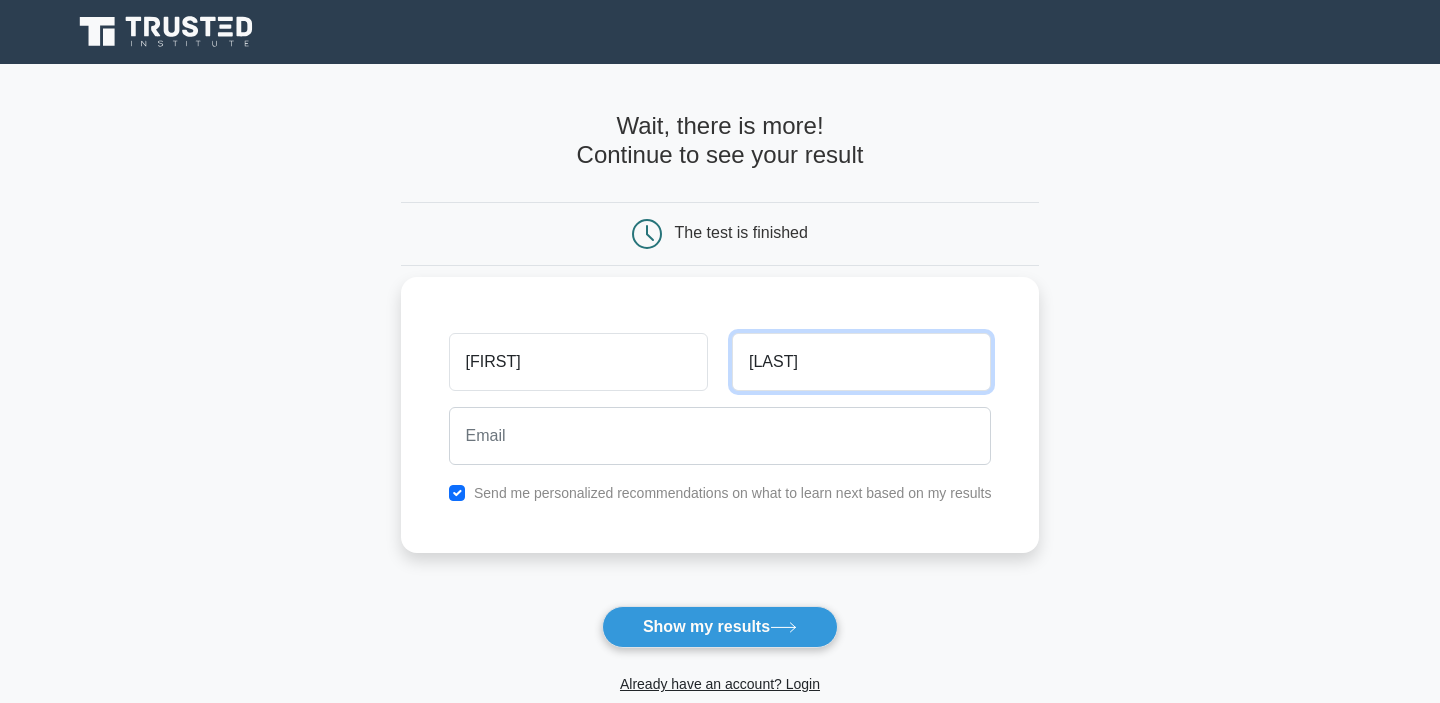 type on "Brahmam" 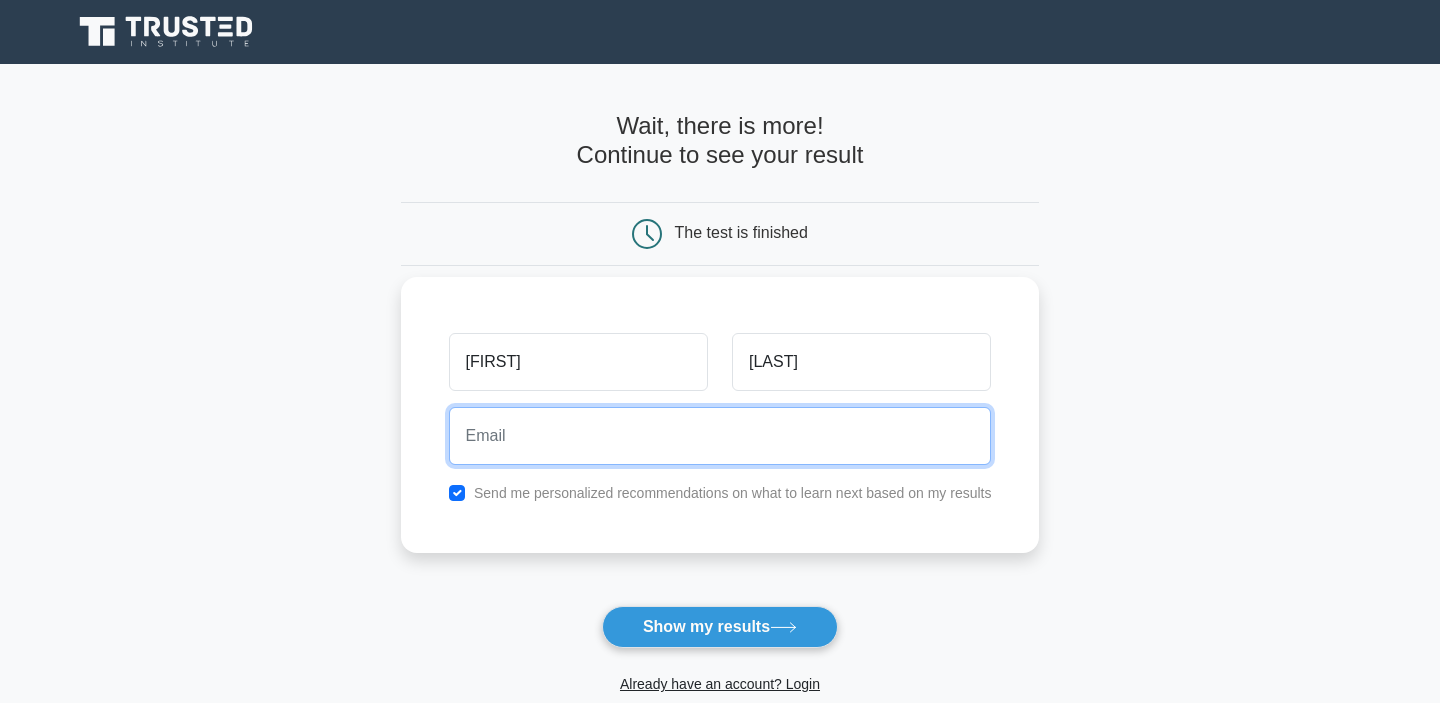 click at bounding box center (720, 436) 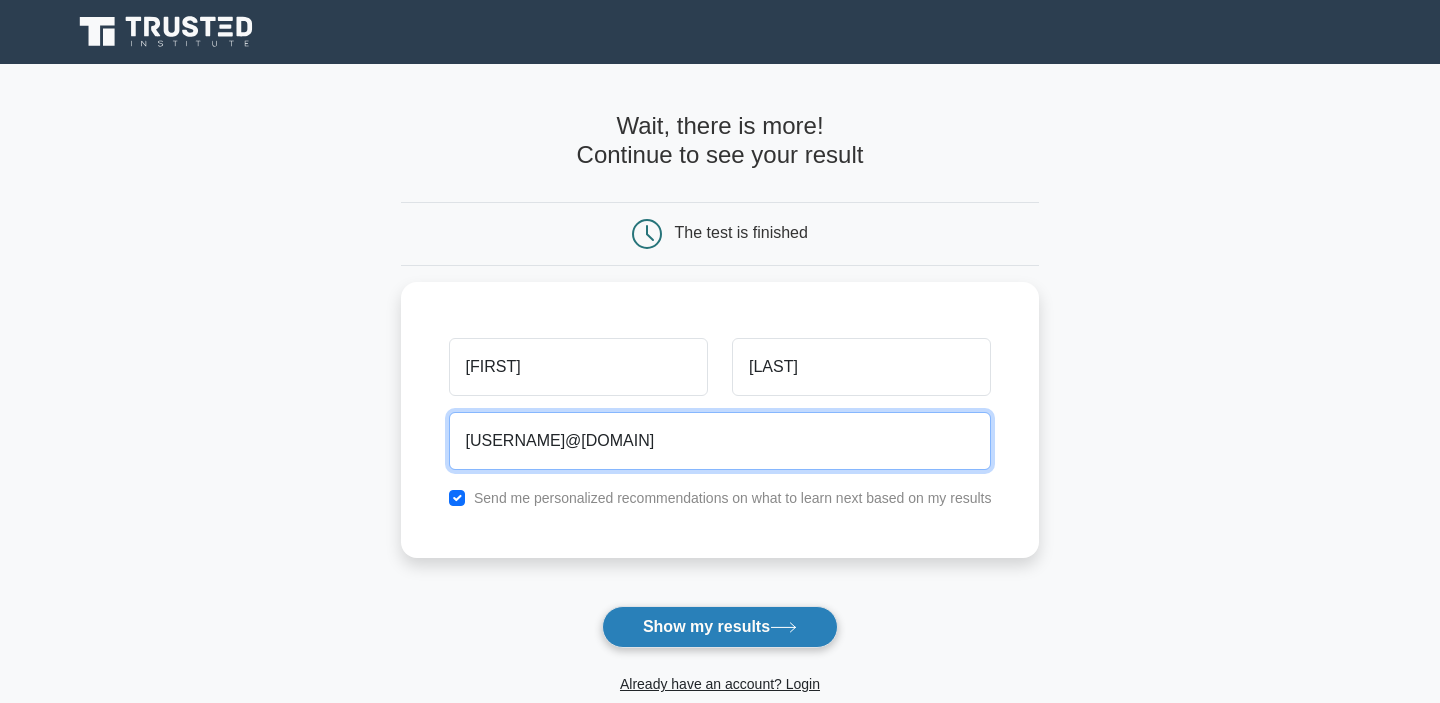 type on "venkatabrahmam8142@gmail.com" 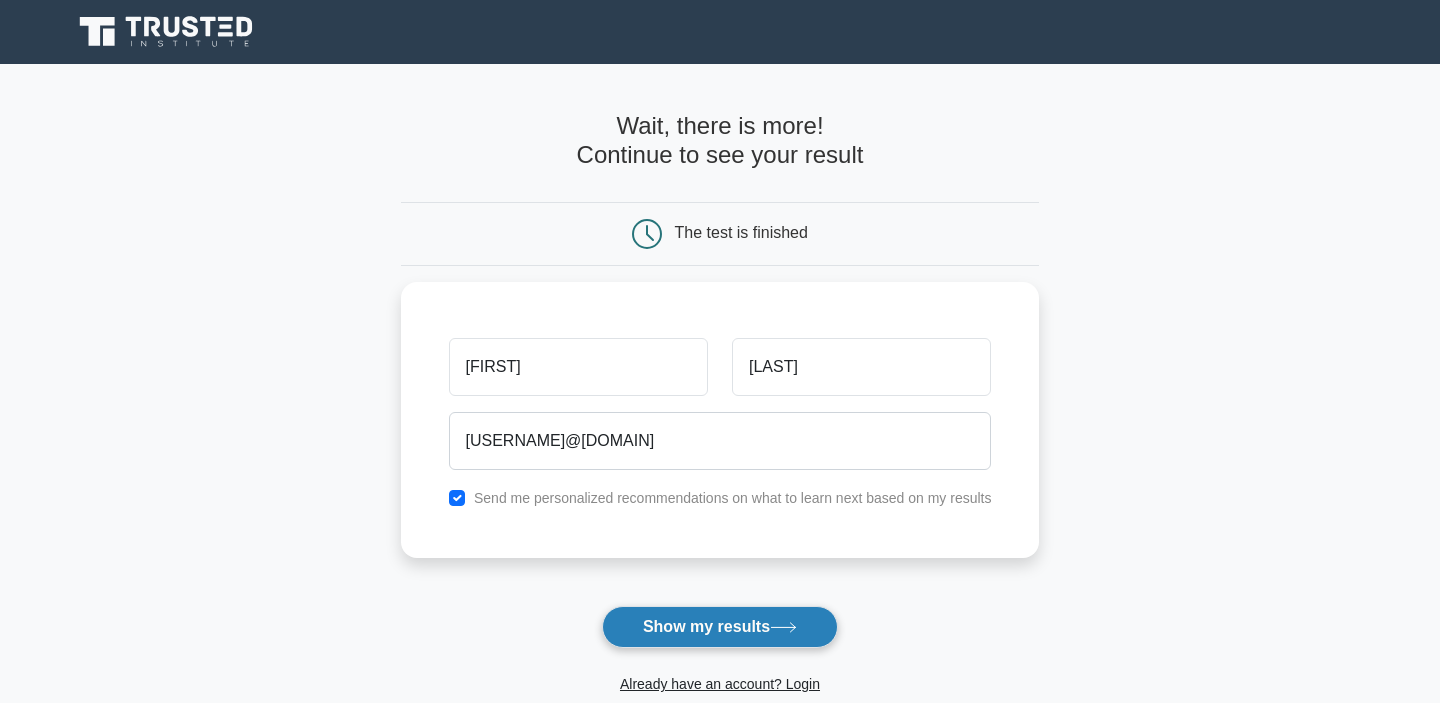 click on "Show my results" at bounding box center (720, 627) 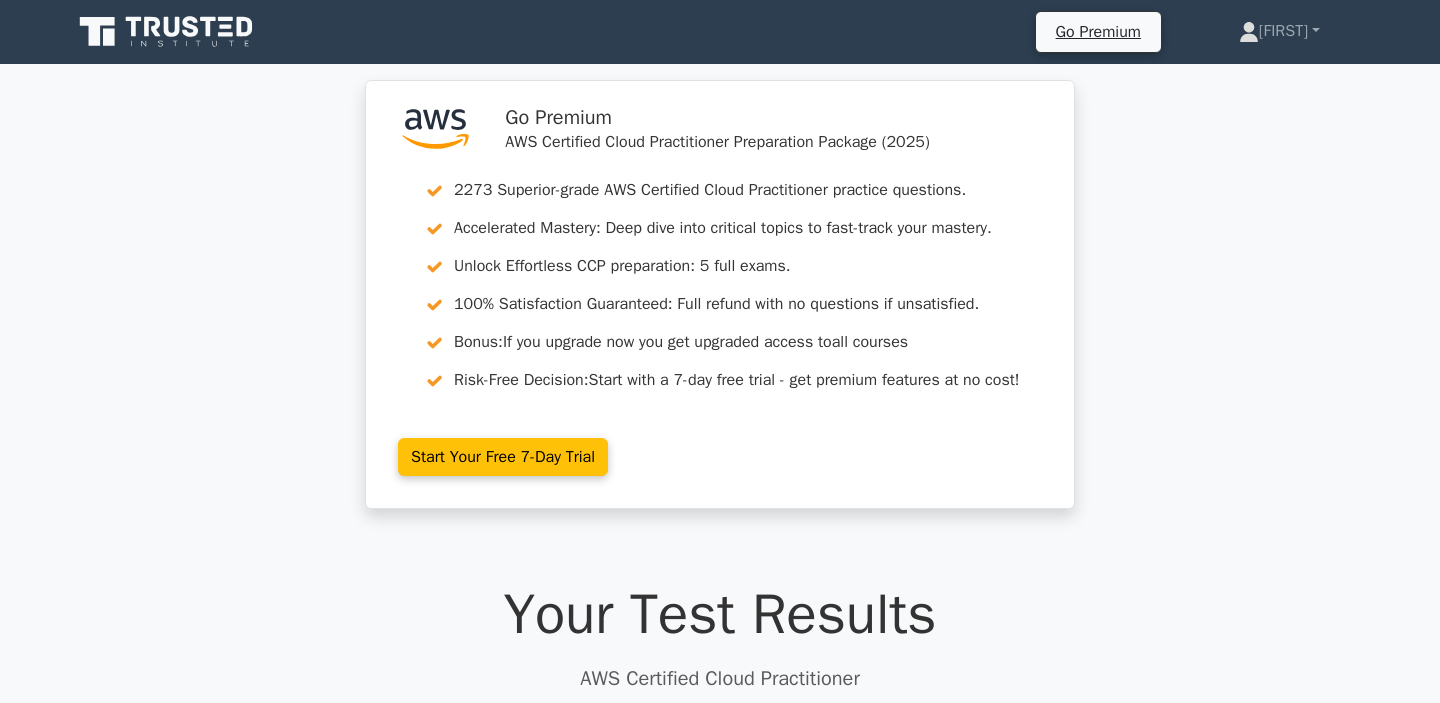 scroll, scrollTop: 0, scrollLeft: 0, axis: both 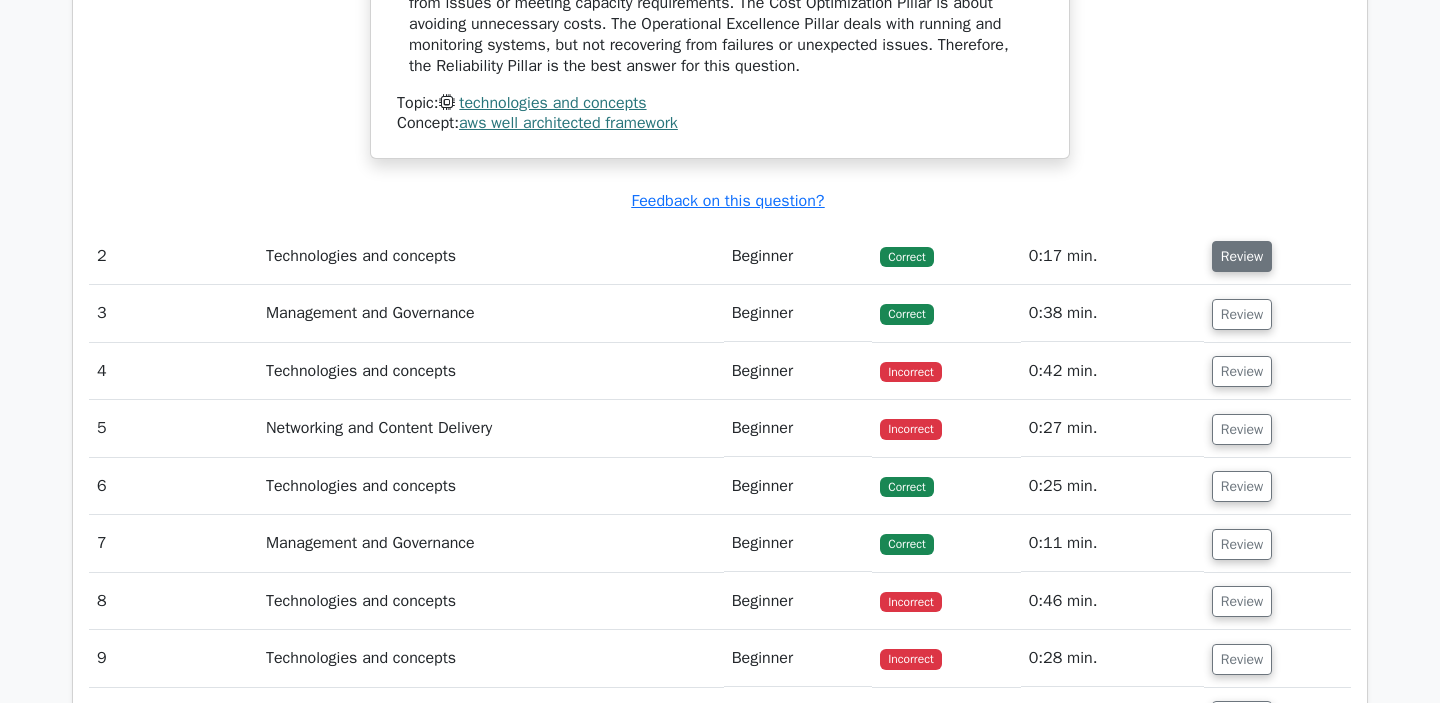 click on "Review" at bounding box center [1242, 256] 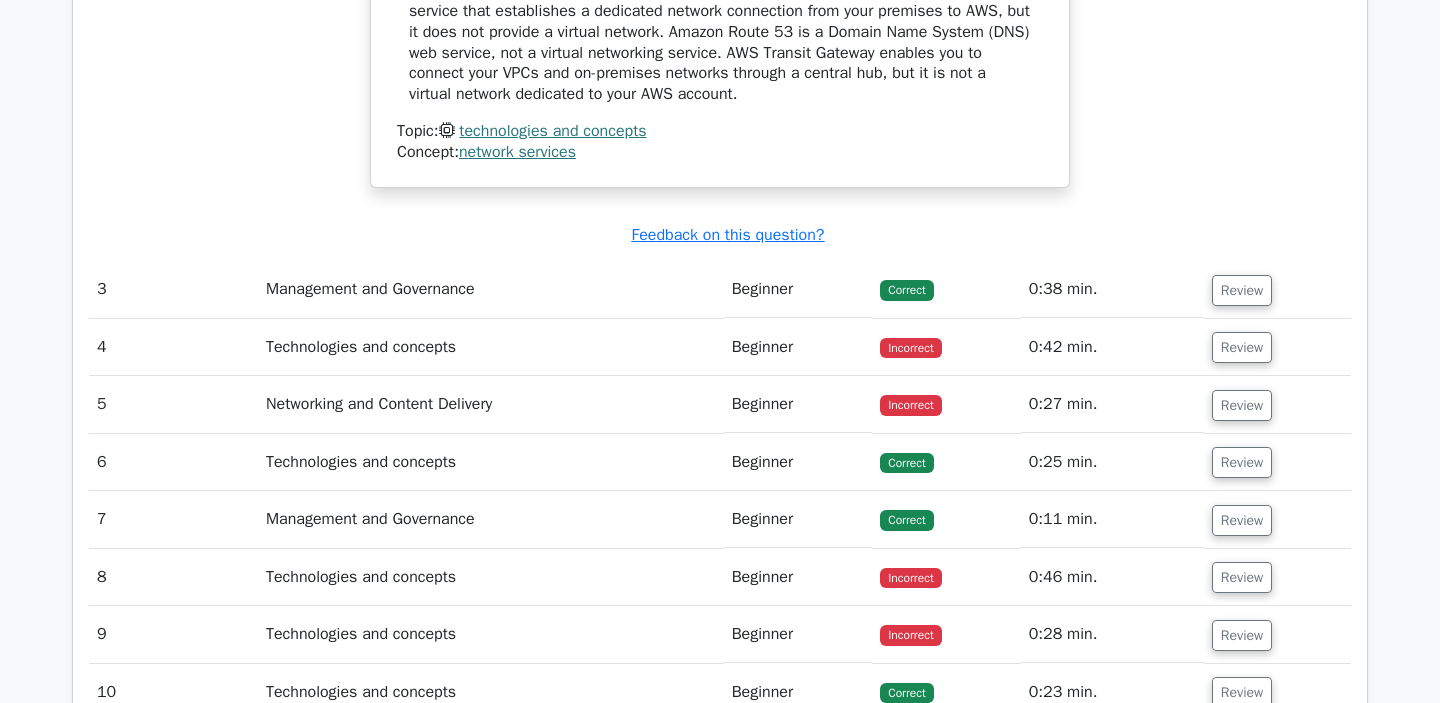 scroll, scrollTop: 3000, scrollLeft: 0, axis: vertical 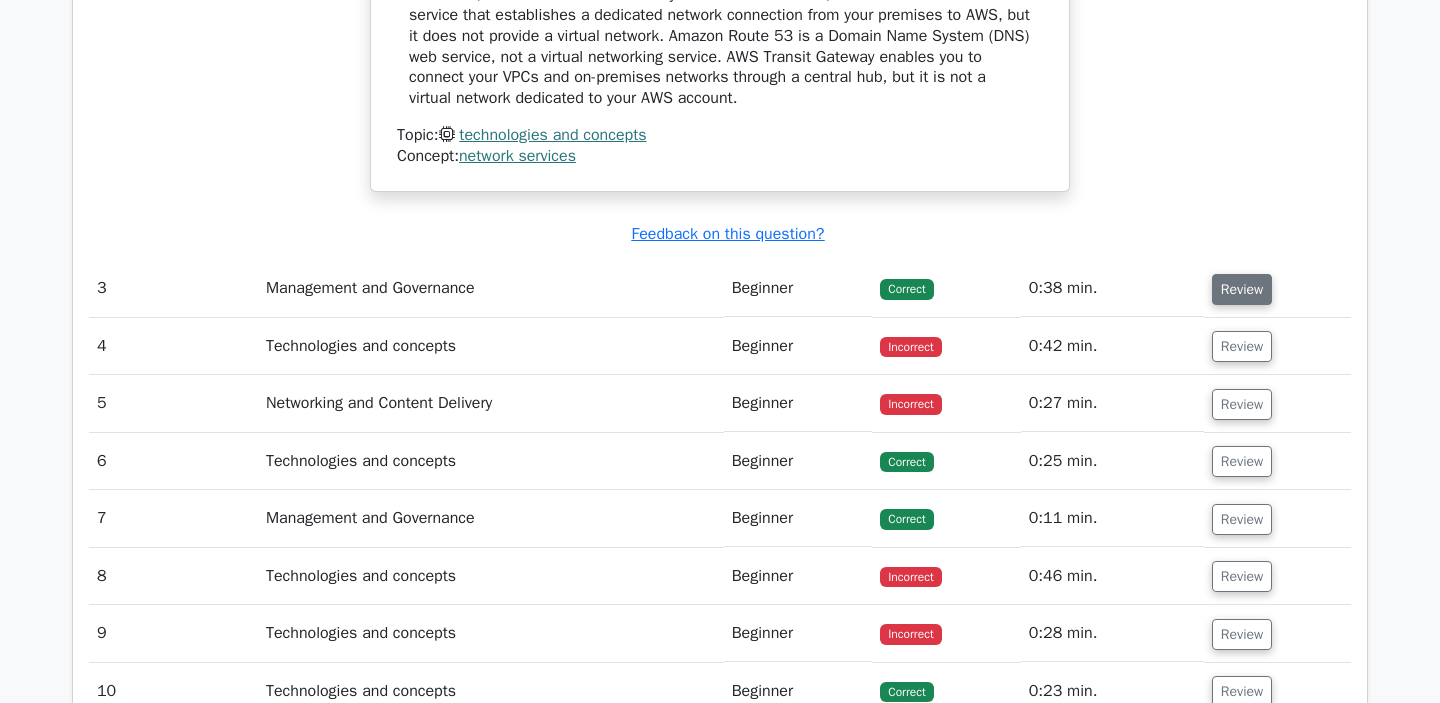 click on "Review" at bounding box center [1242, 289] 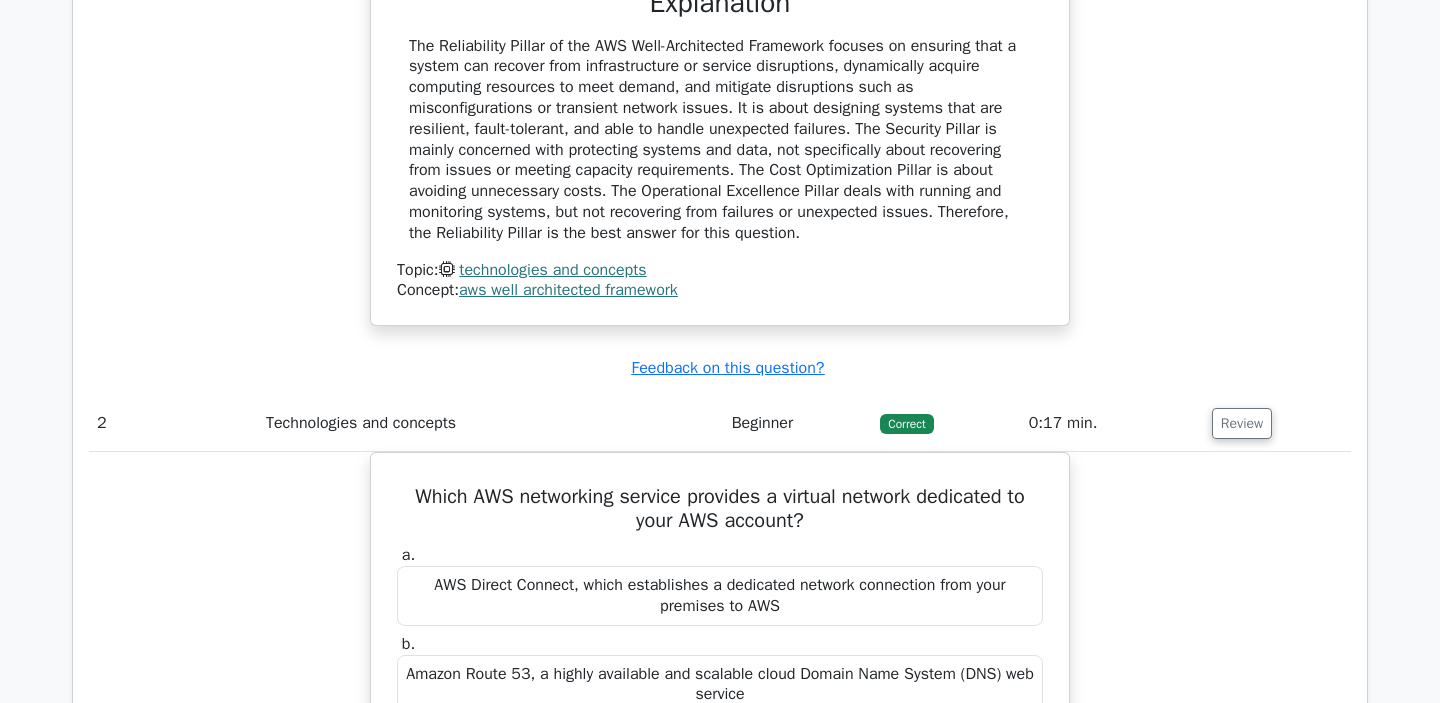 scroll, scrollTop: 2043, scrollLeft: 0, axis: vertical 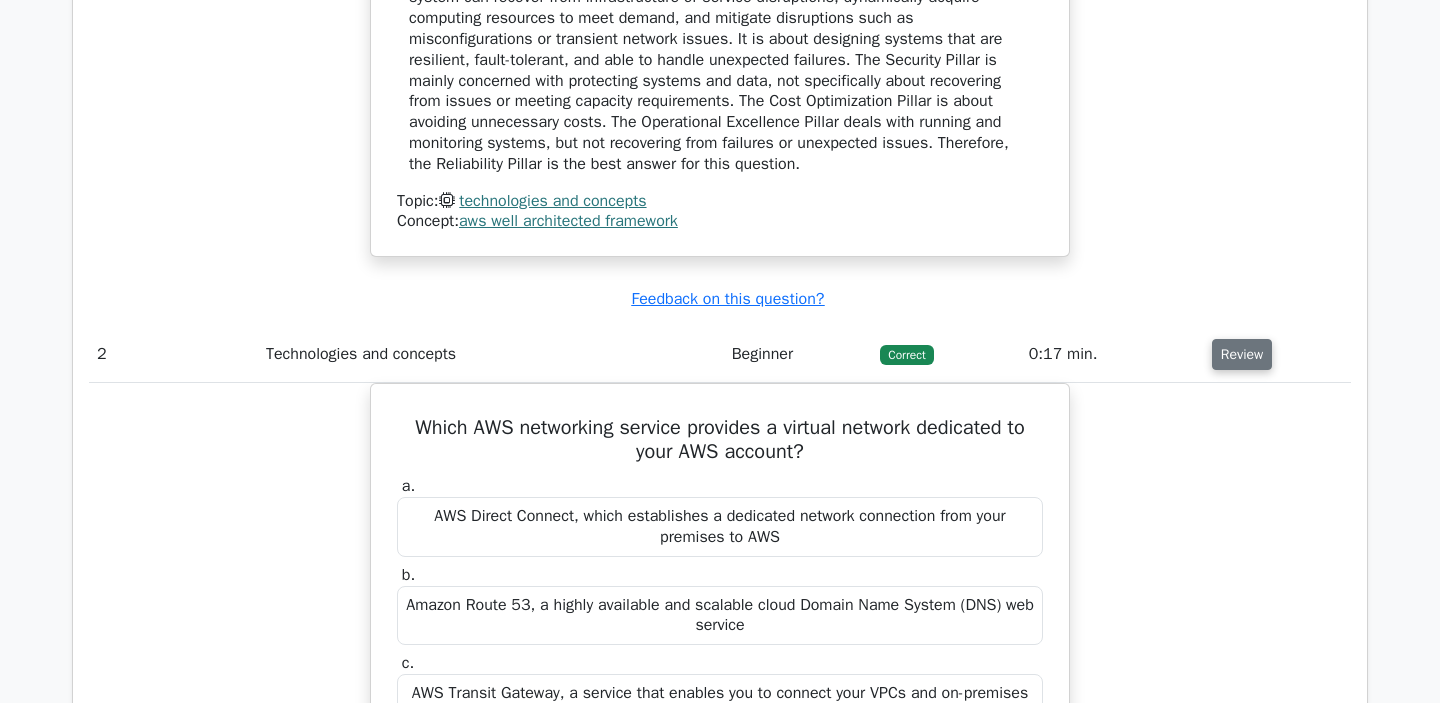 click on "Review" at bounding box center [1242, 354] 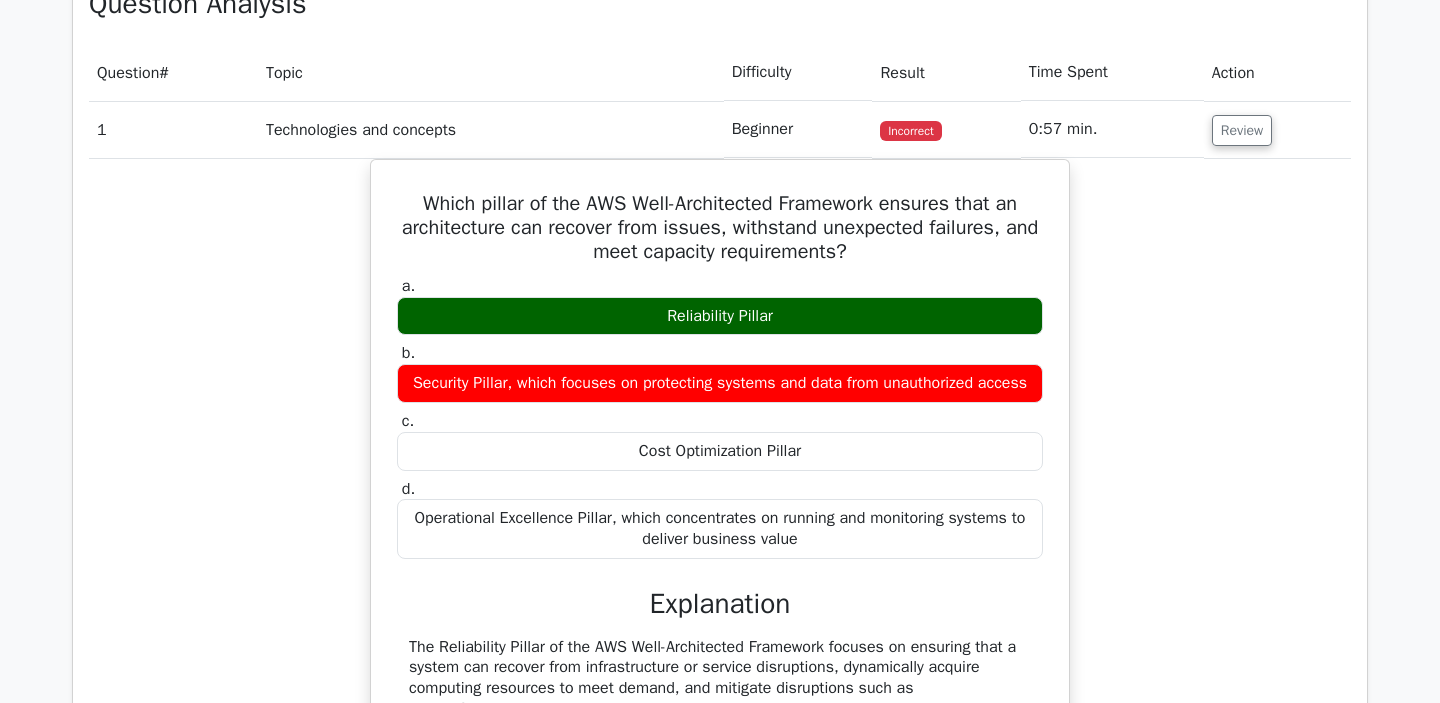 scroll, scrollTop: 1370, scrollLeft: 0, axis: vertical 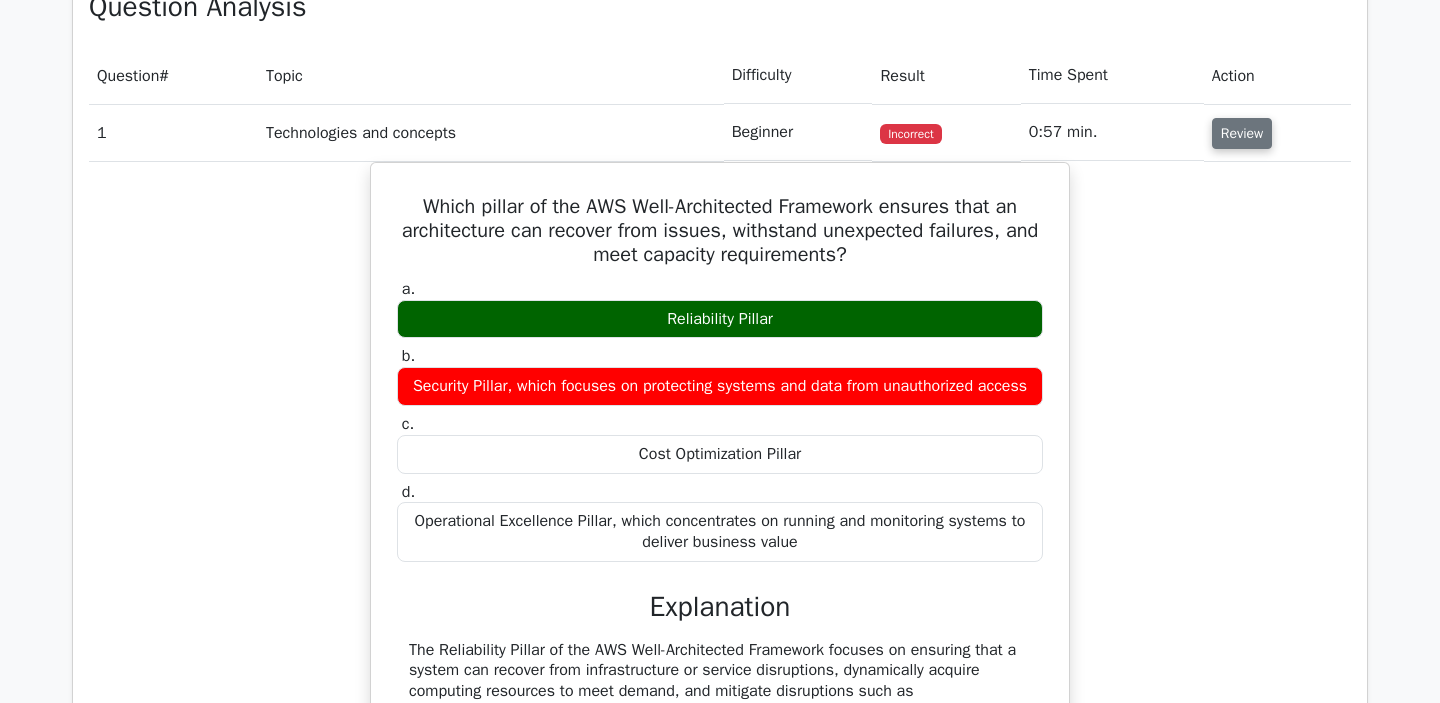 click on "Review" at bounding box center [1242, 133] 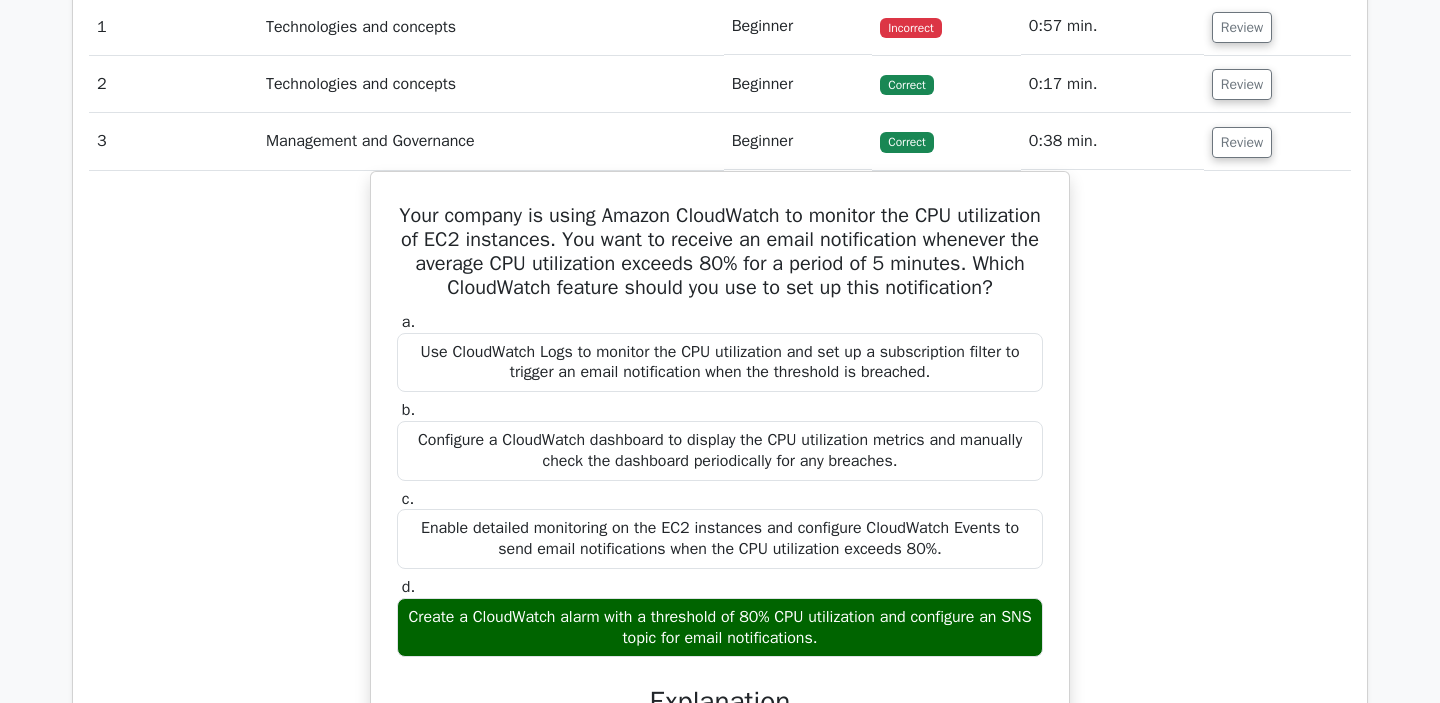 scroll, scrollTop: 1454, scrollLeft: 0, axis: vertical 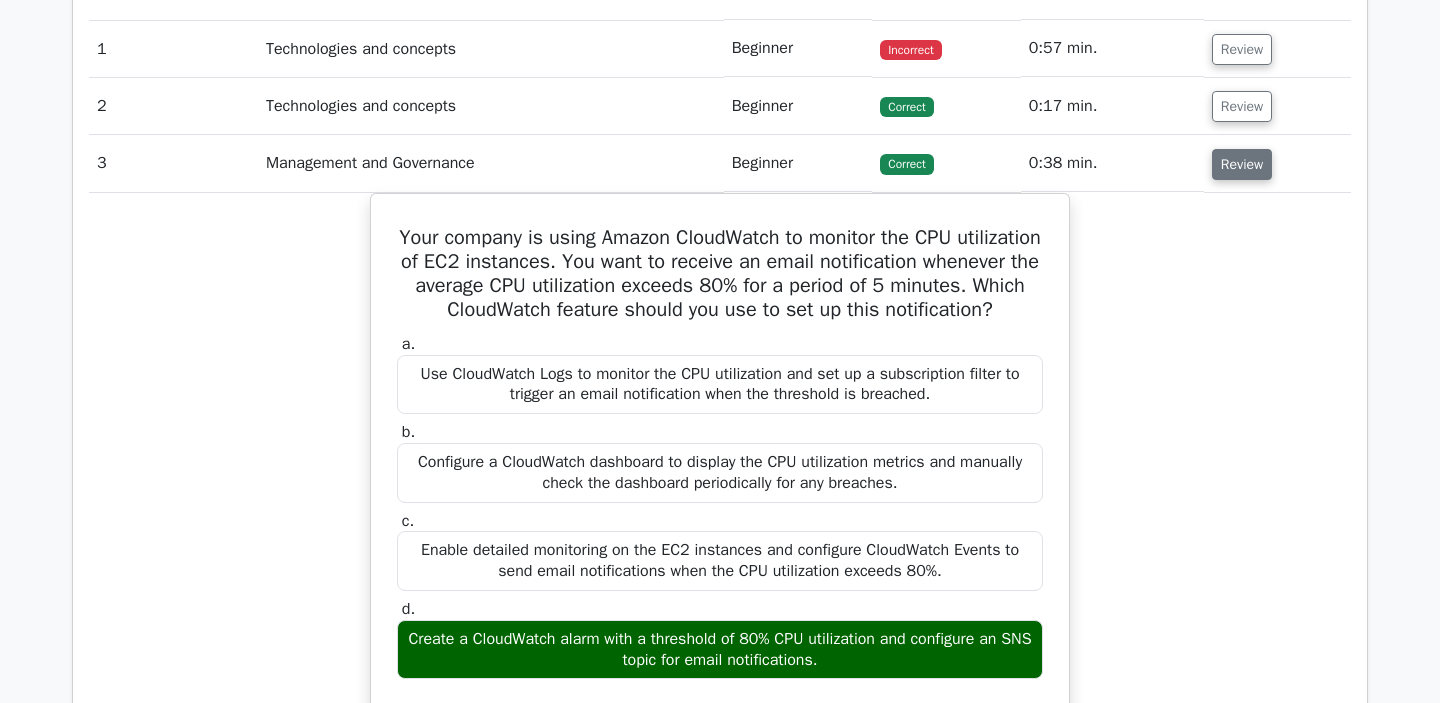 click on "Review" at bounding box center [1242, 164] 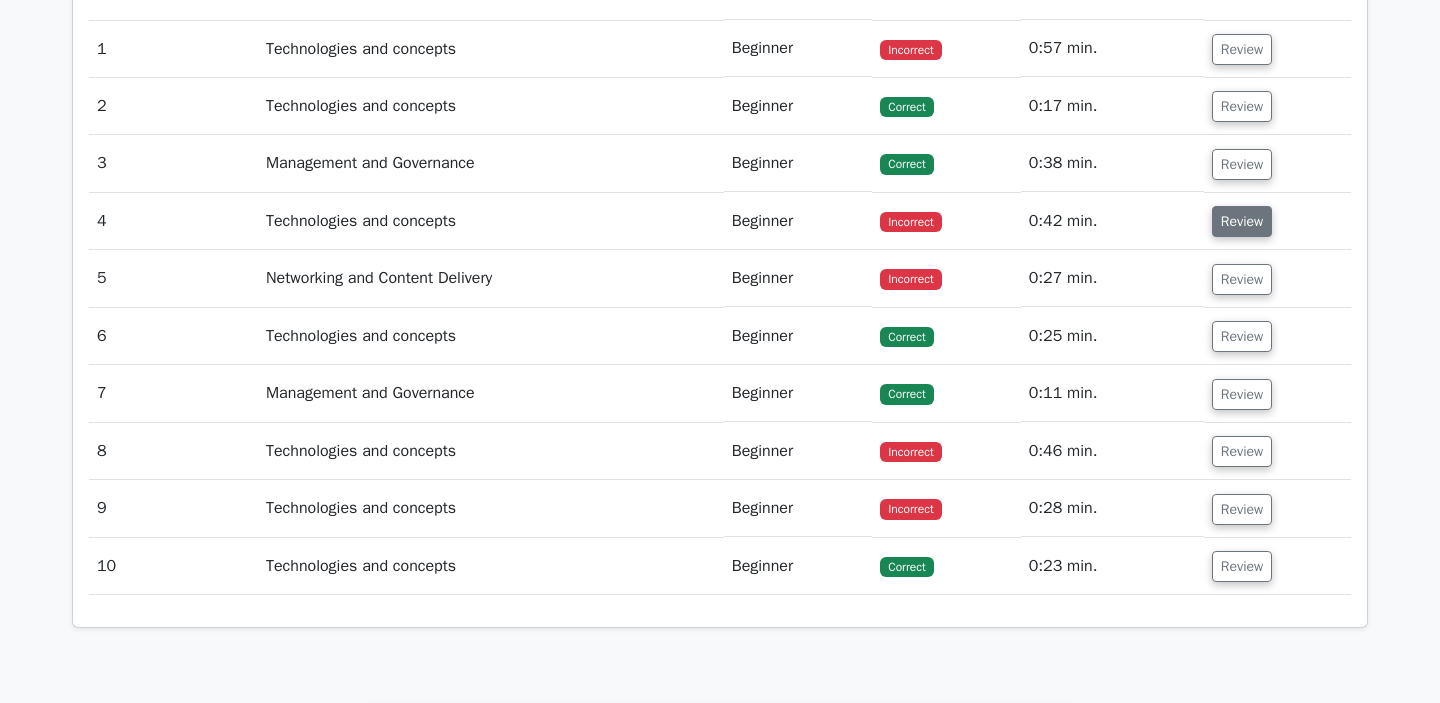 click on "Review" at bounding box center (1242, 221) 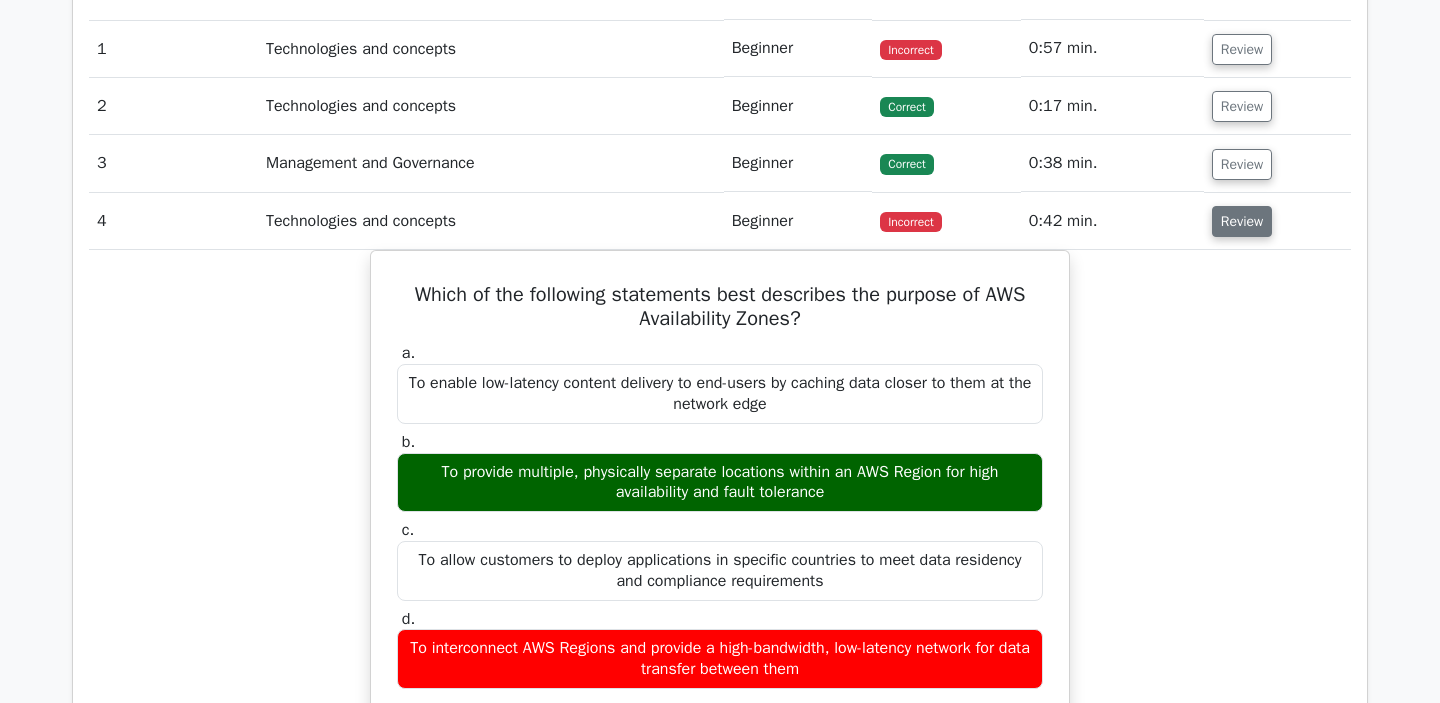 click on "Review" at bounding box center (1242, 221) 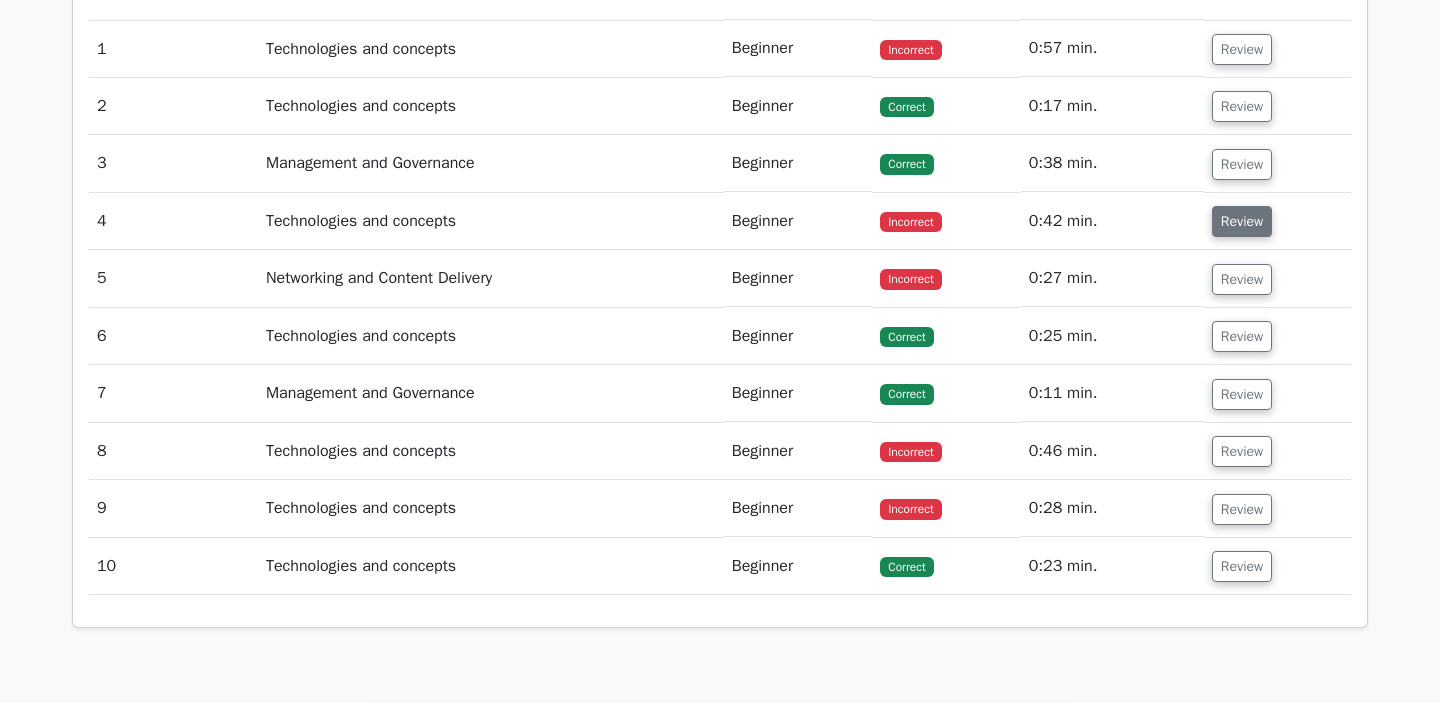 click on "Review" at bounding box center [1242, 221] 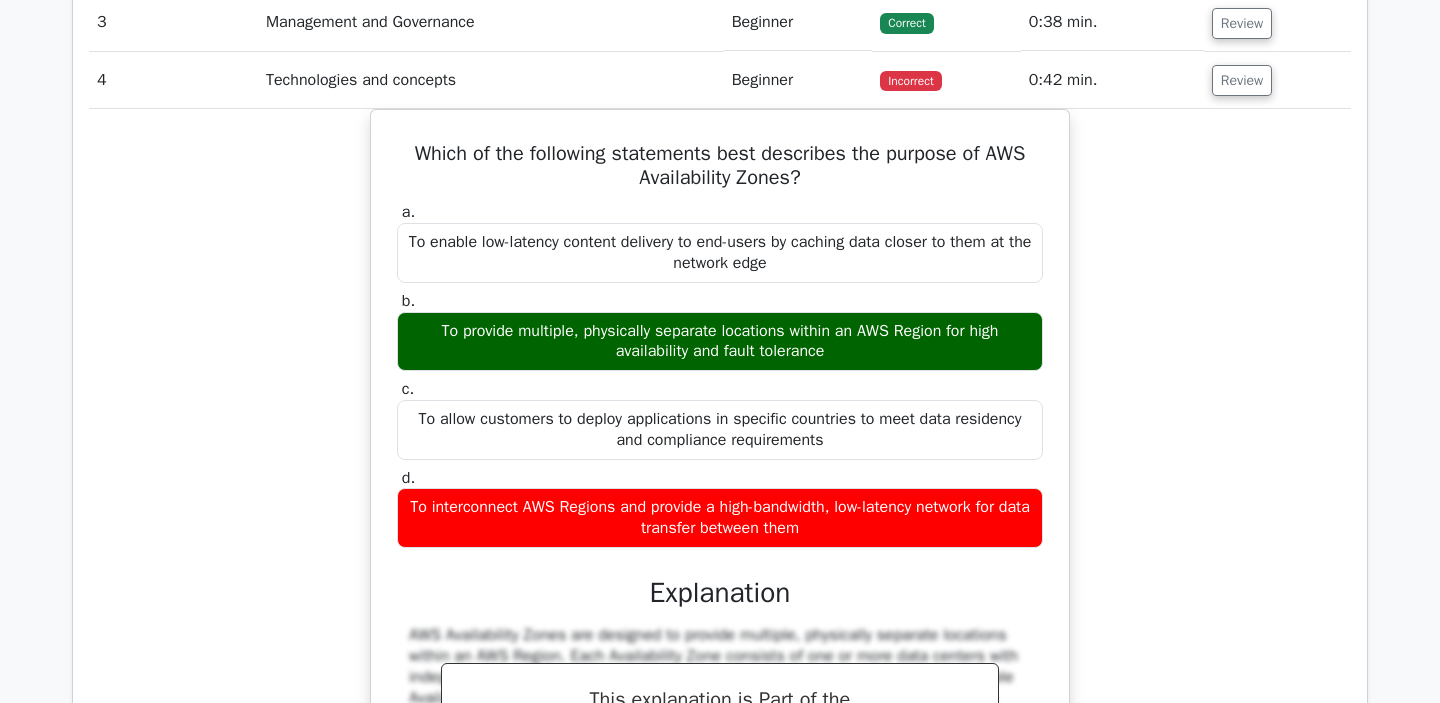 scroll, scrollTop: 1575, scrollLeft: 0, axis: vertical 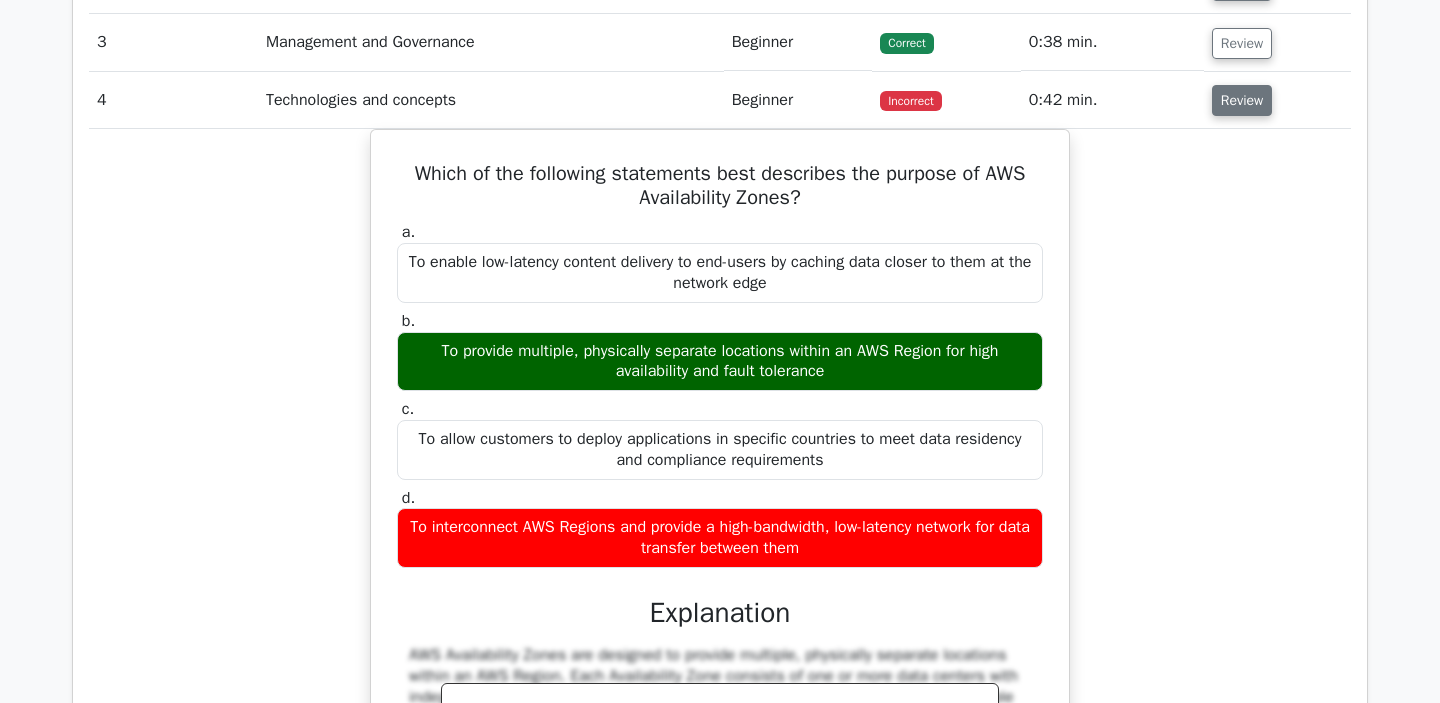 click on "Review" at bounding box center [1242, 100] 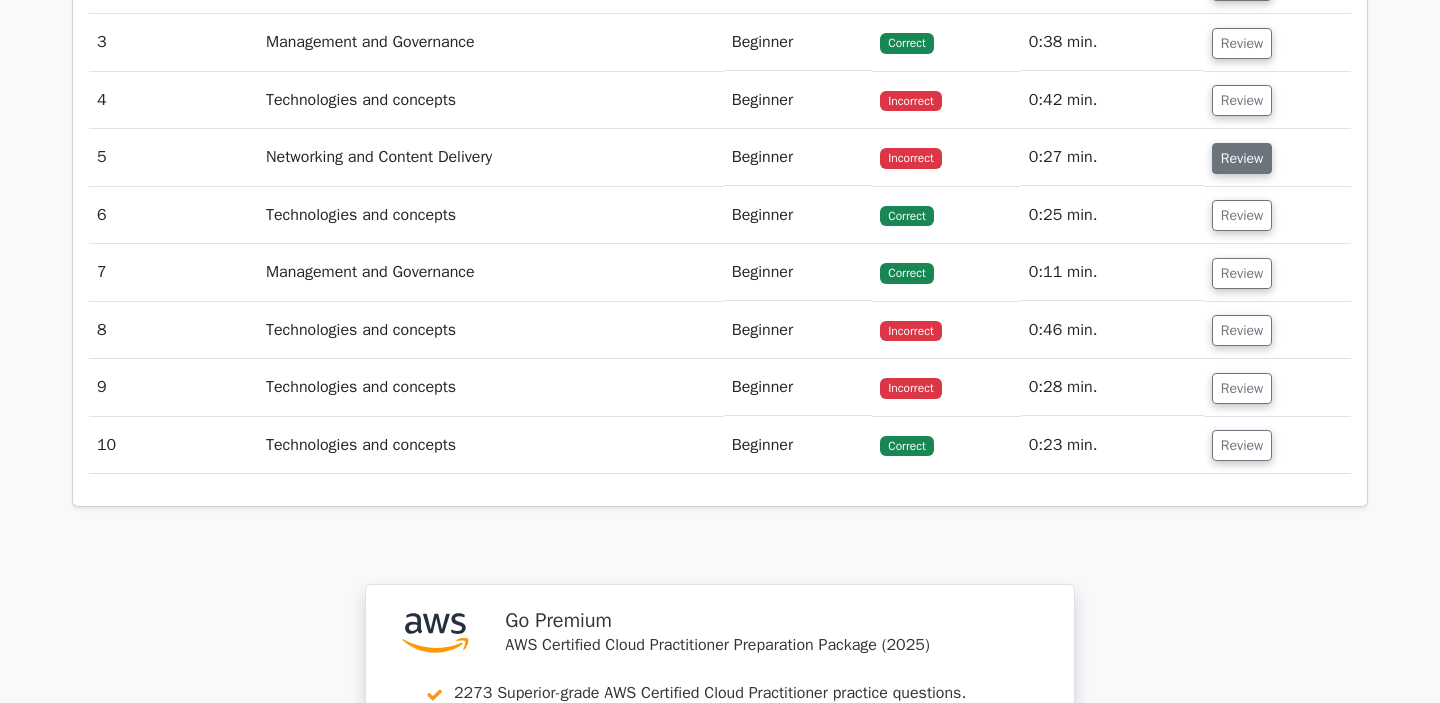 click on "Review" at bounding box center [1242, 158] 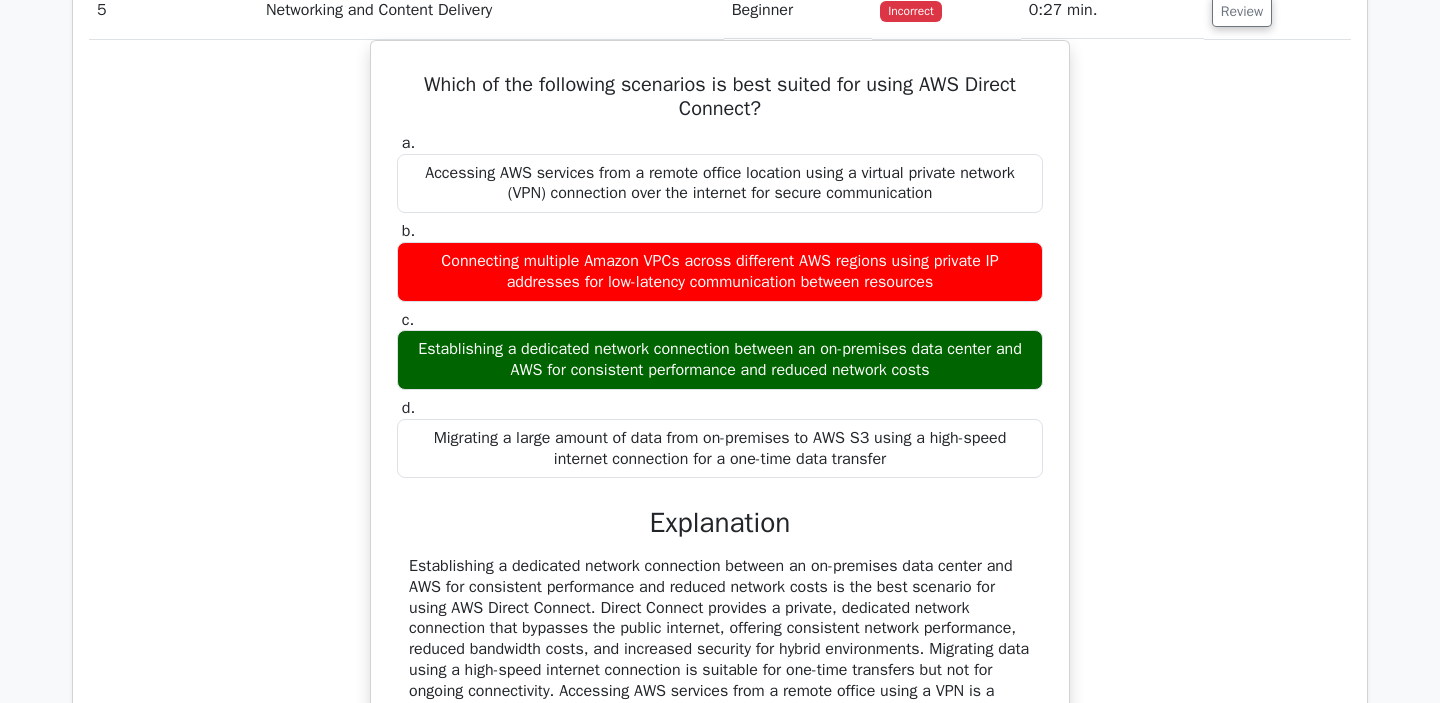 scroll, scrollTop: 1703, scrollLeft: 0, axis: vertical 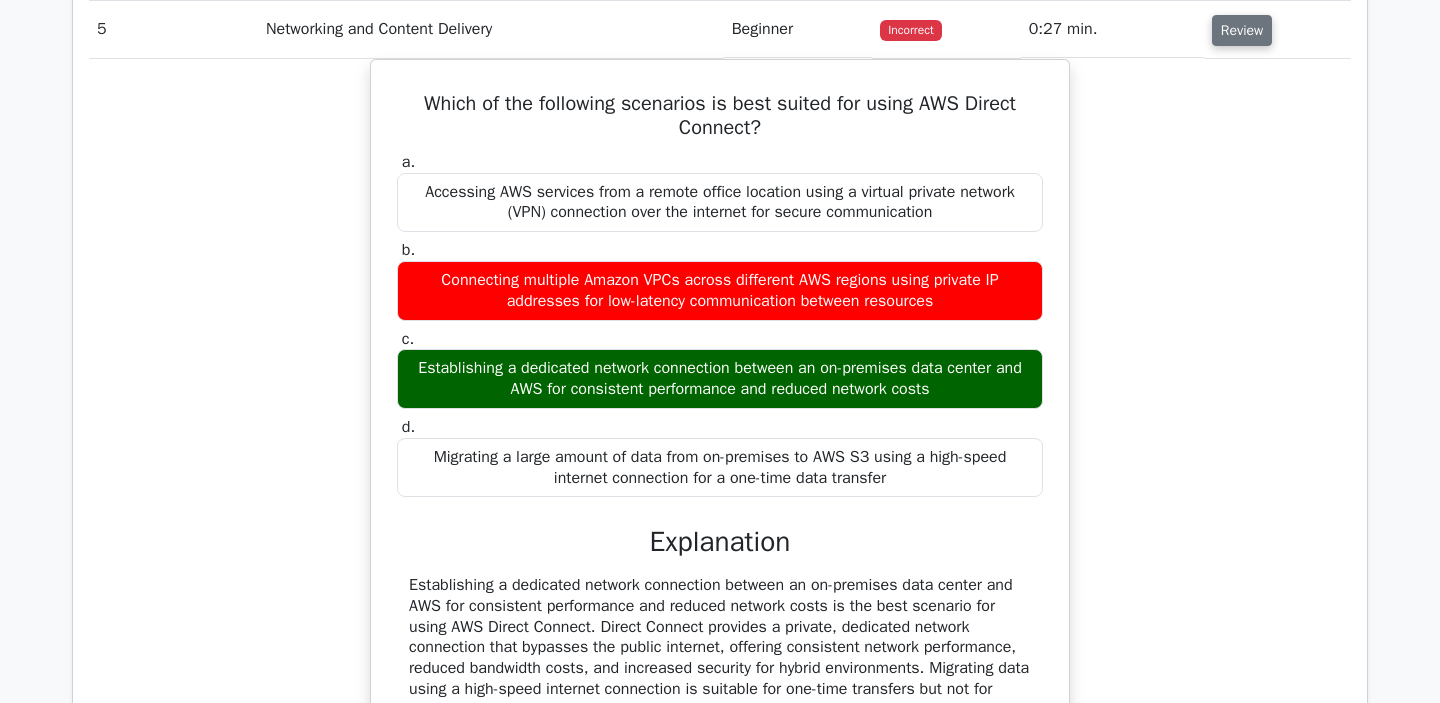 click on "Review" at bounding box center [1242, 30] 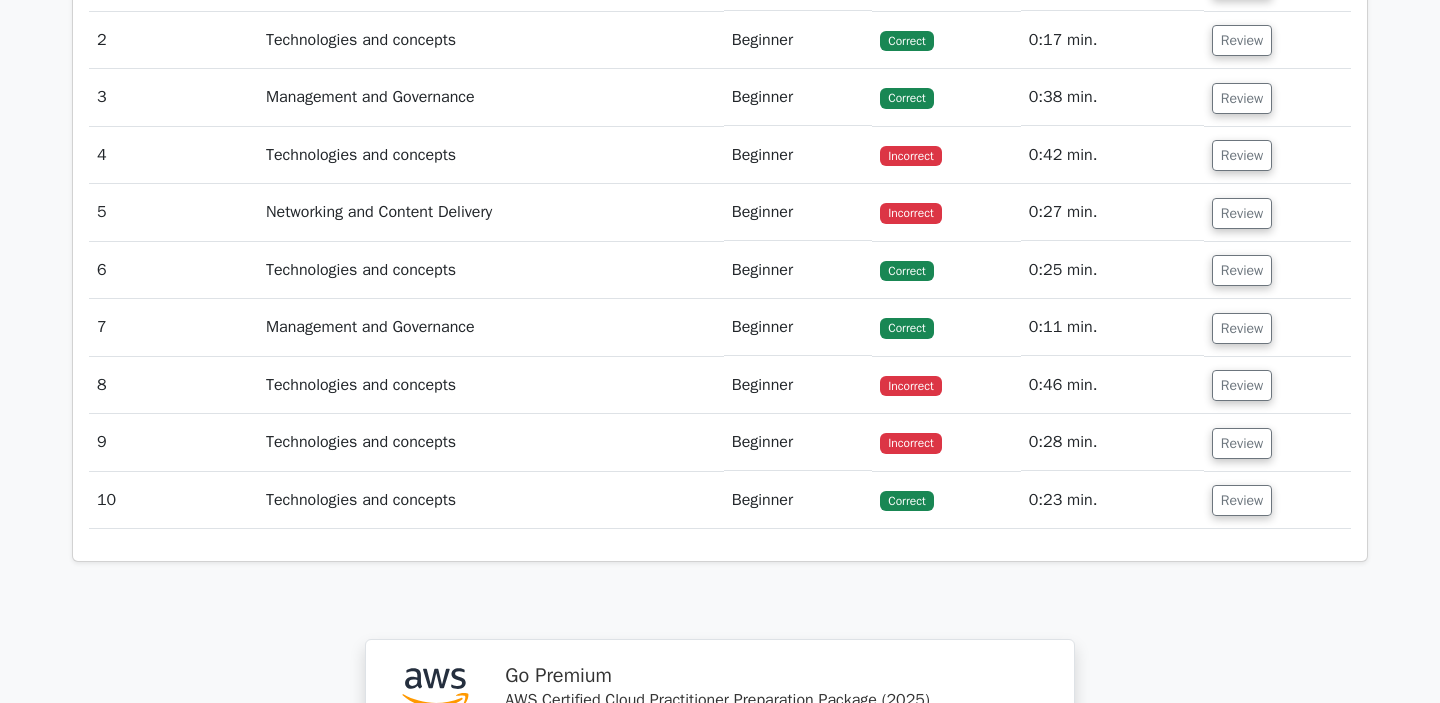 scroll, scrollTop: 1523, scrollLeft: 0, axis: vertical 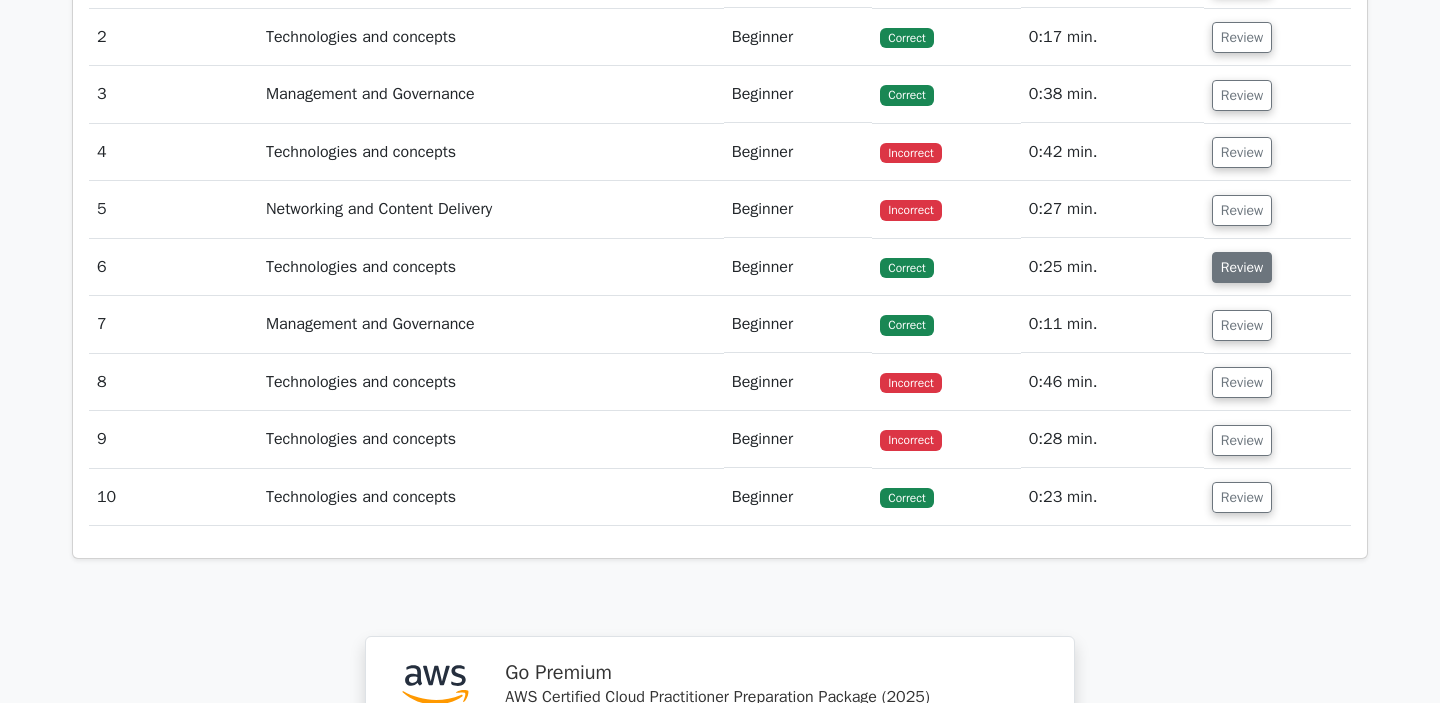 click on "Review" at bounding box center [1242, 267] 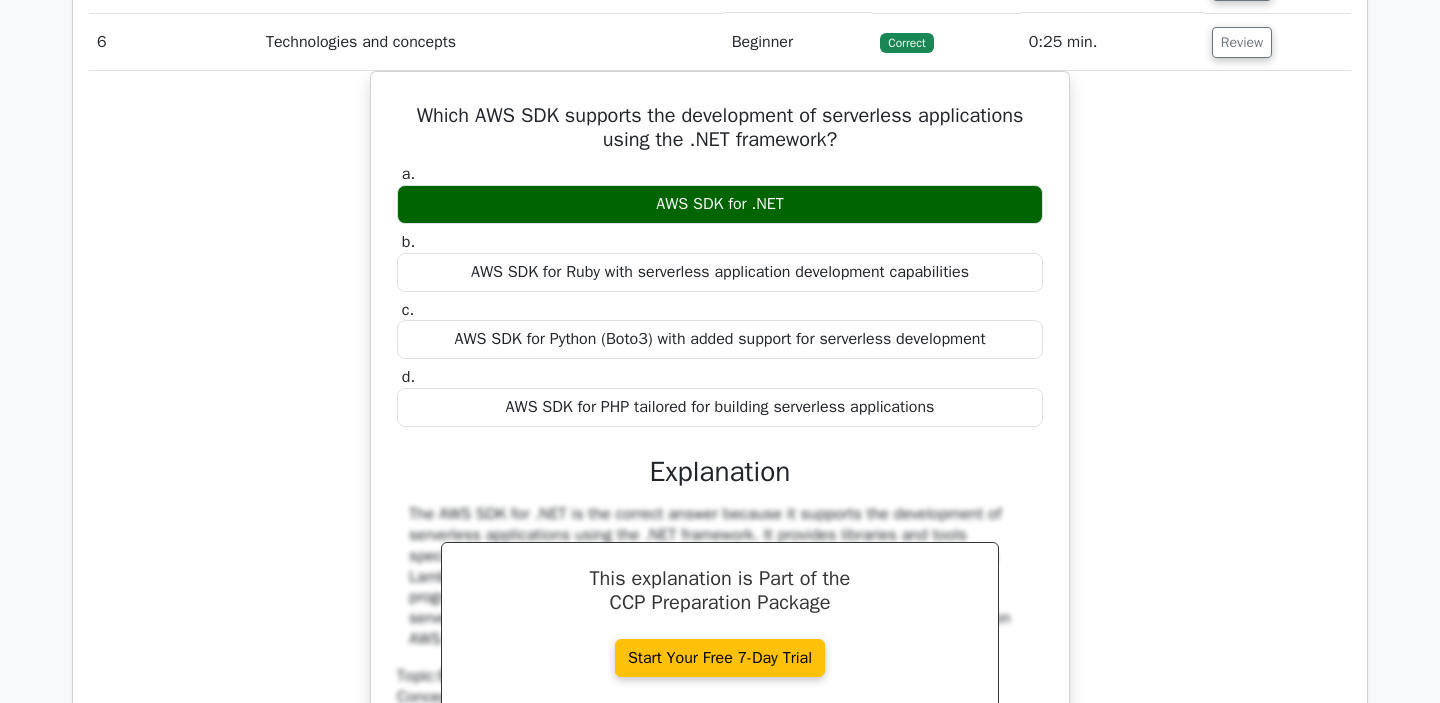 scroll, scrollTop: 1750, scrollLeft: 0, axis: vertical 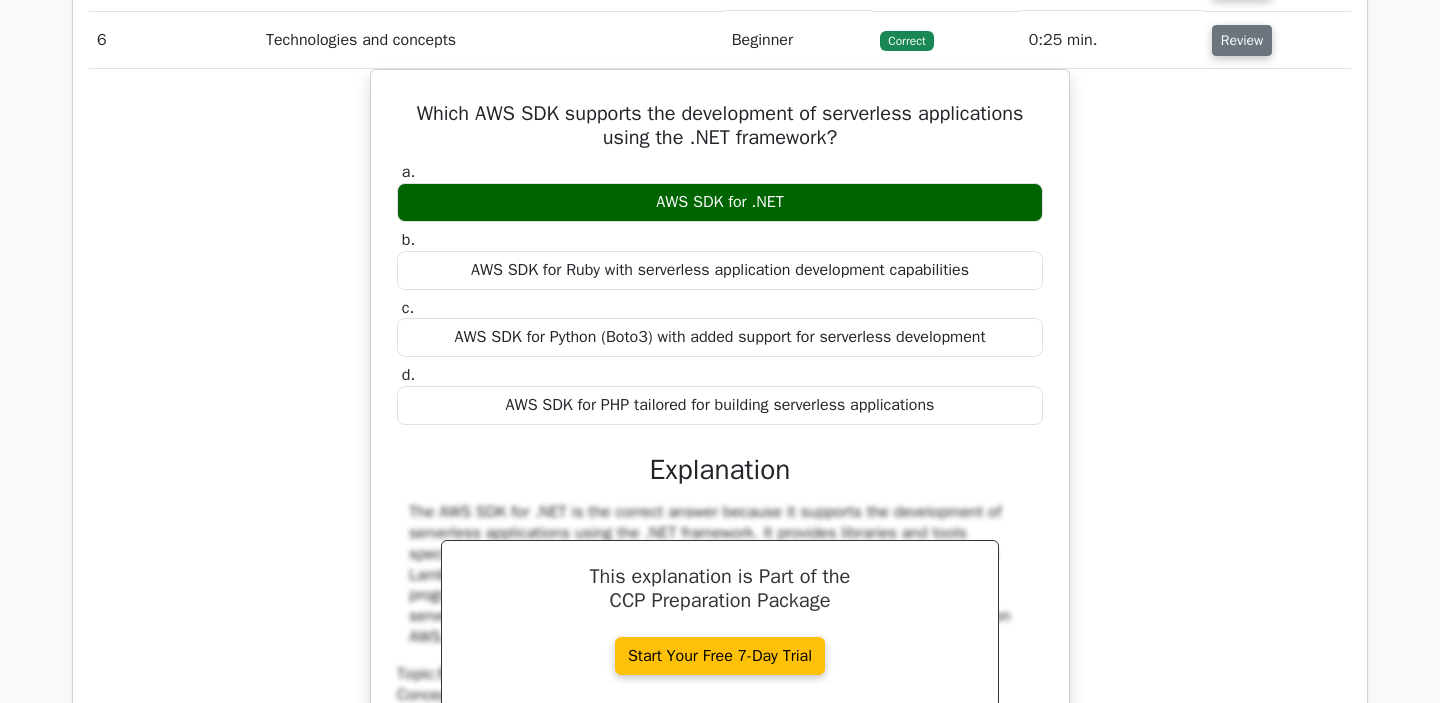 click on "Review" at bounding box center [1242, 40] 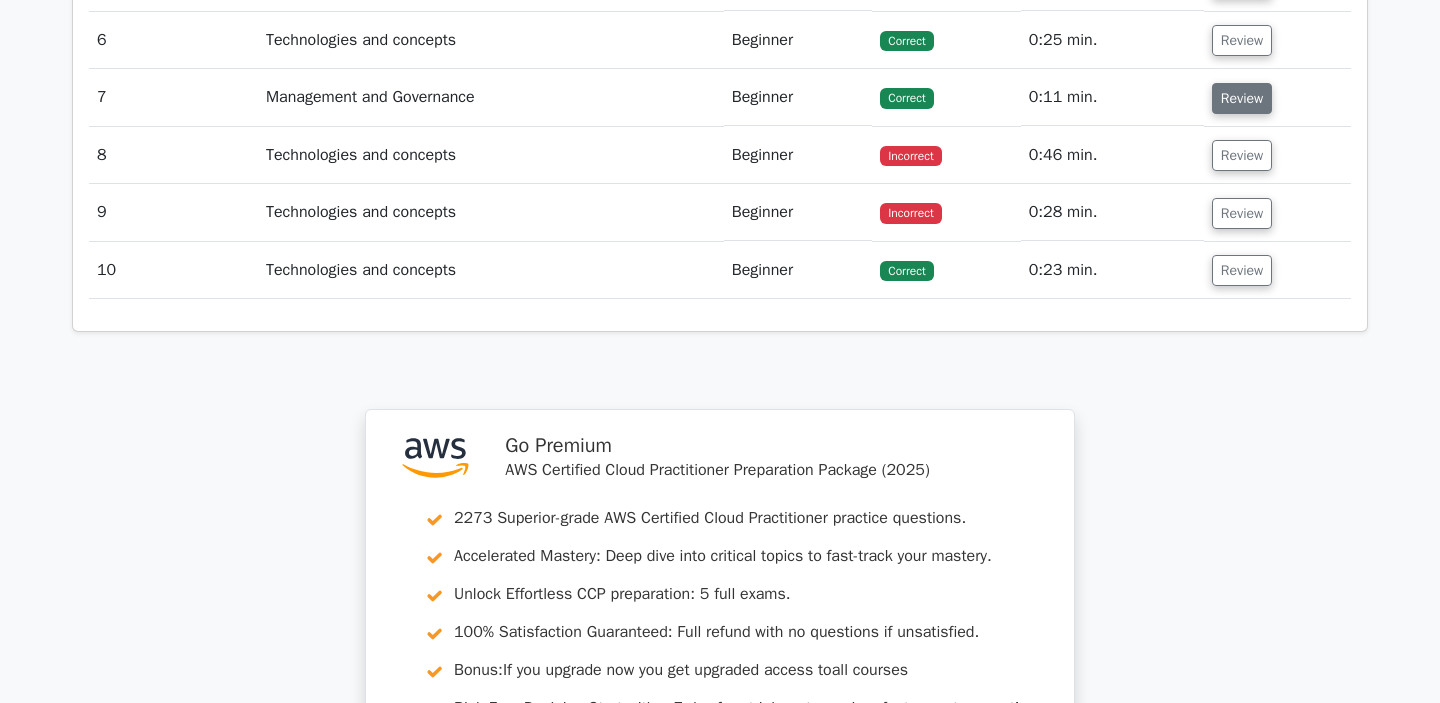 click on "Review" at bounding box center (1242, 98) 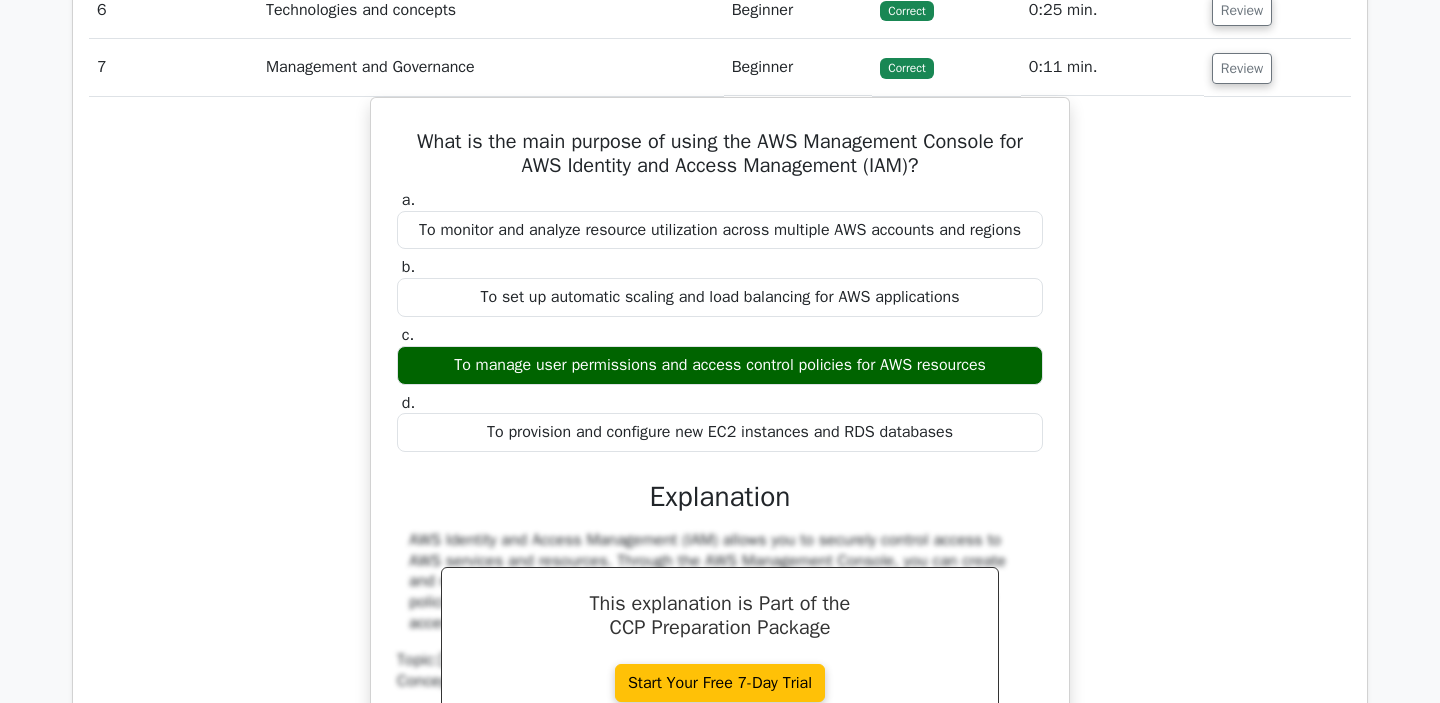 scroll, scrollTop: 1743, scrollLeft: 0, axis: vertical 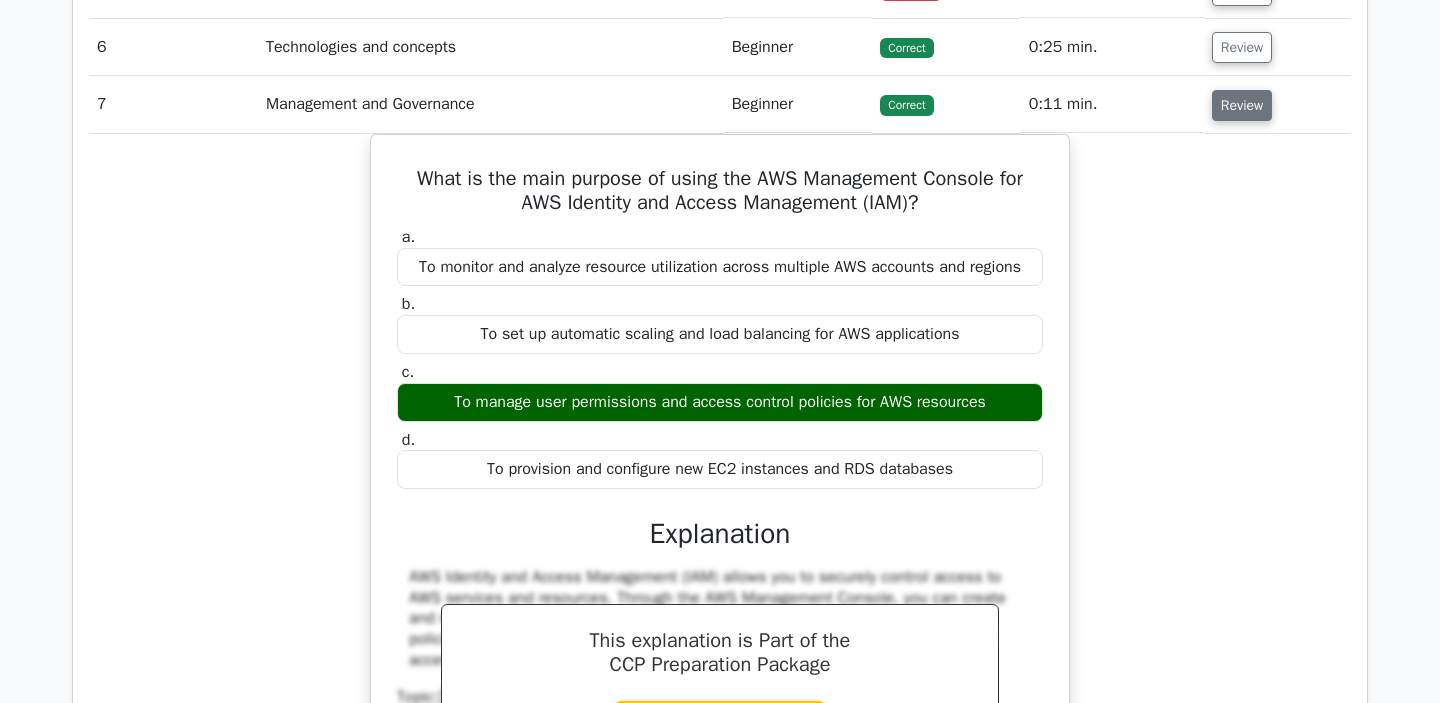click on "Review" at bounding box center [1242, 105] 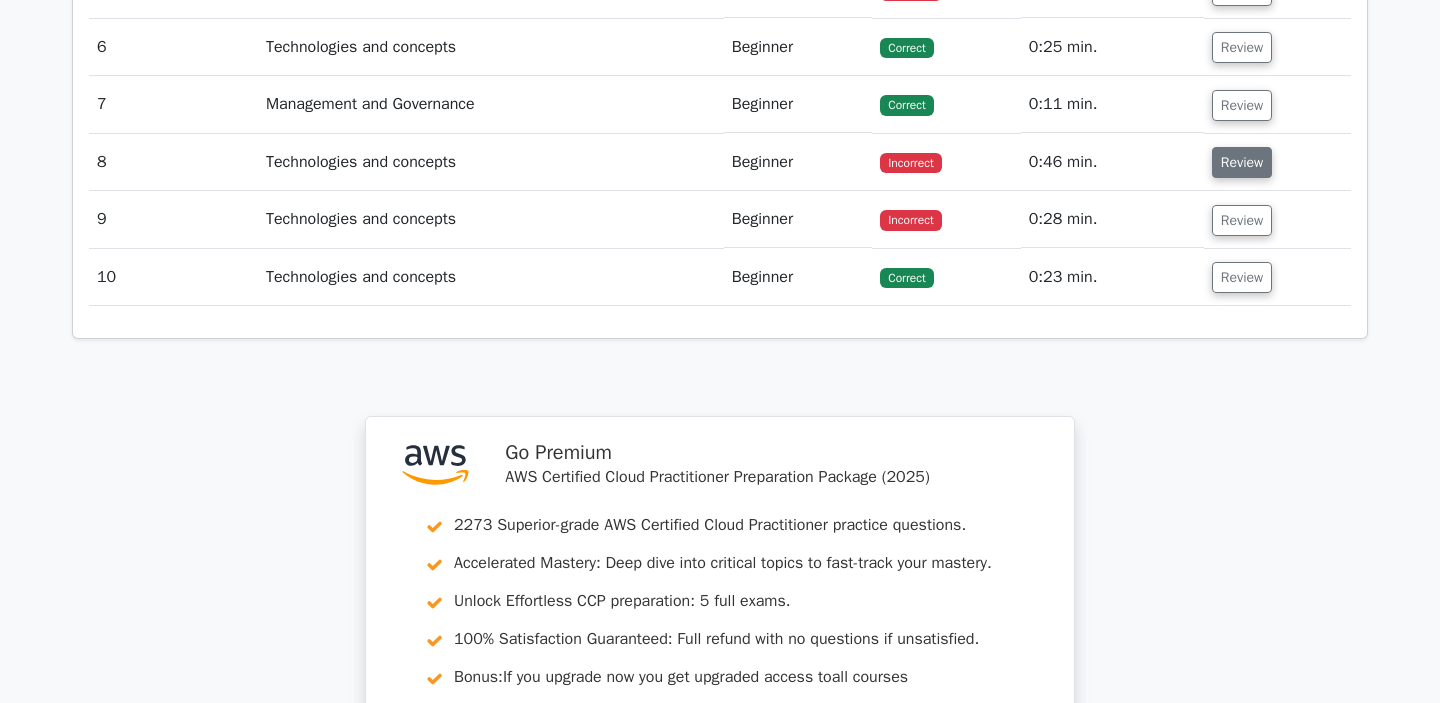click on "Review" at bounding box center [1242, 162] 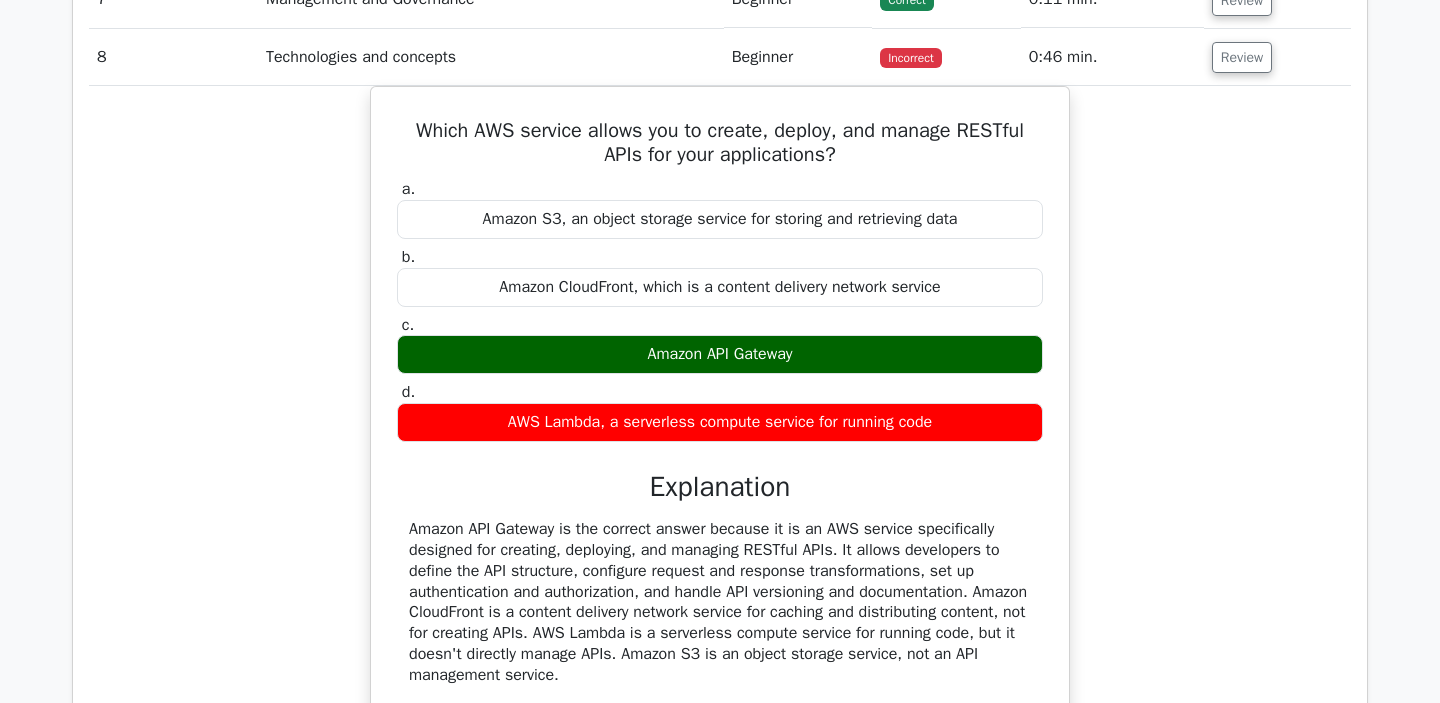 scroll, scrollTop: 1852, scrollLeft: 0, axis: vertical 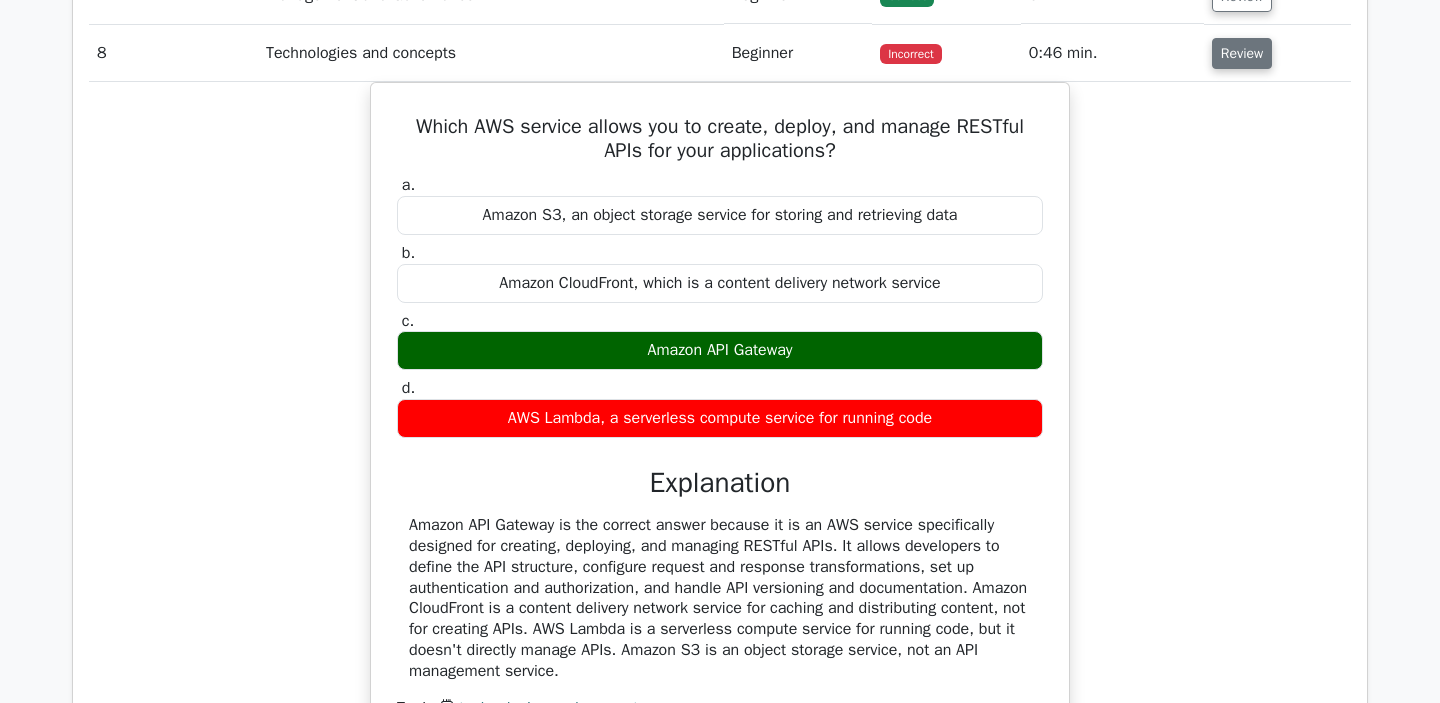 click on "Review" at bounding box center (1242, 53) 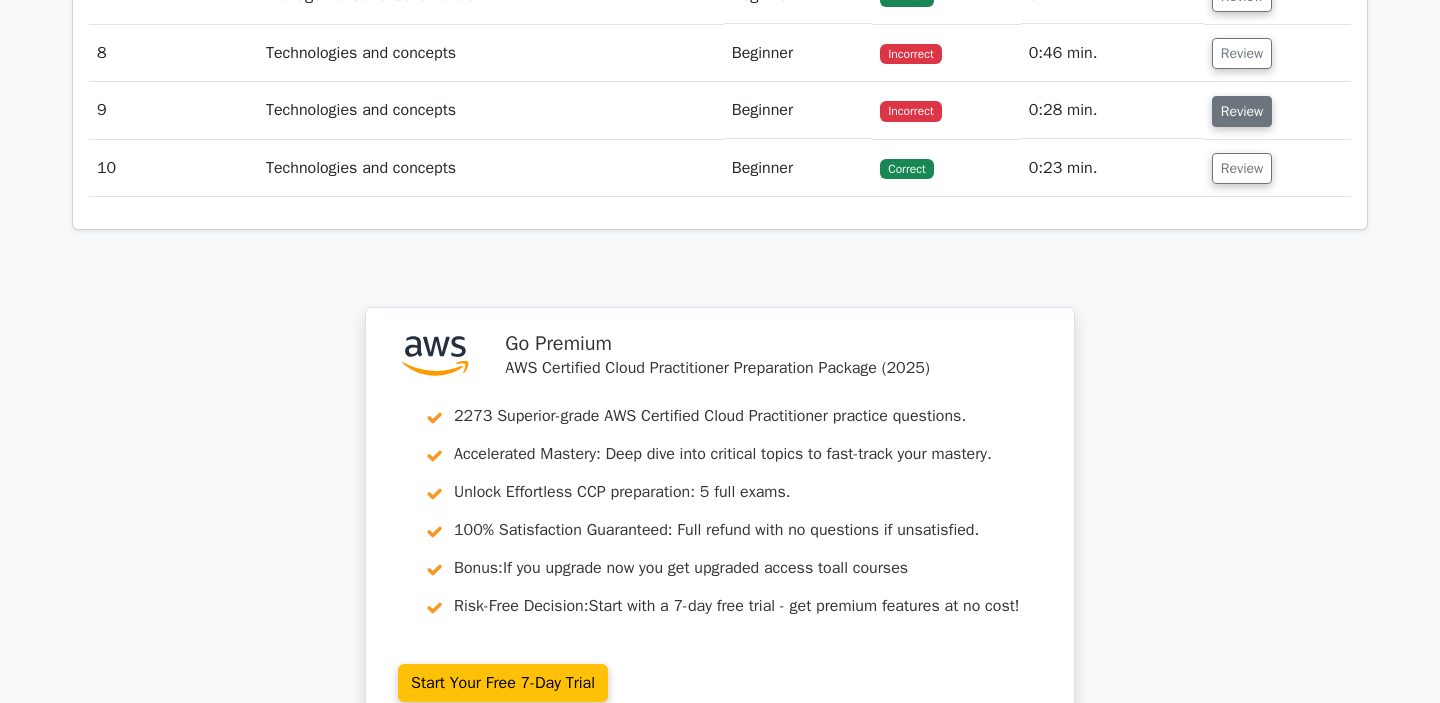 click on "Review" at bounding box center (1242, 111) 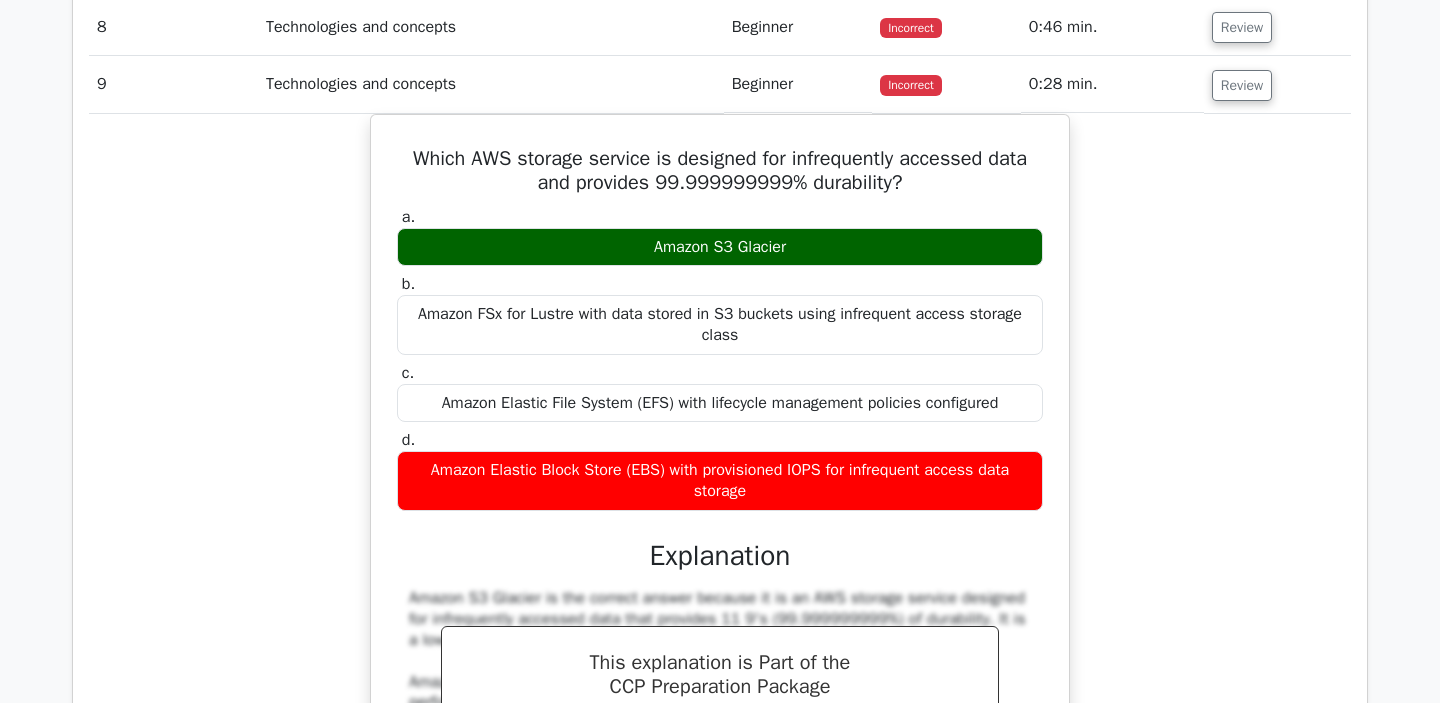 scroll, scrollTop: 1890, scrollLeft: 0, axis: vertical 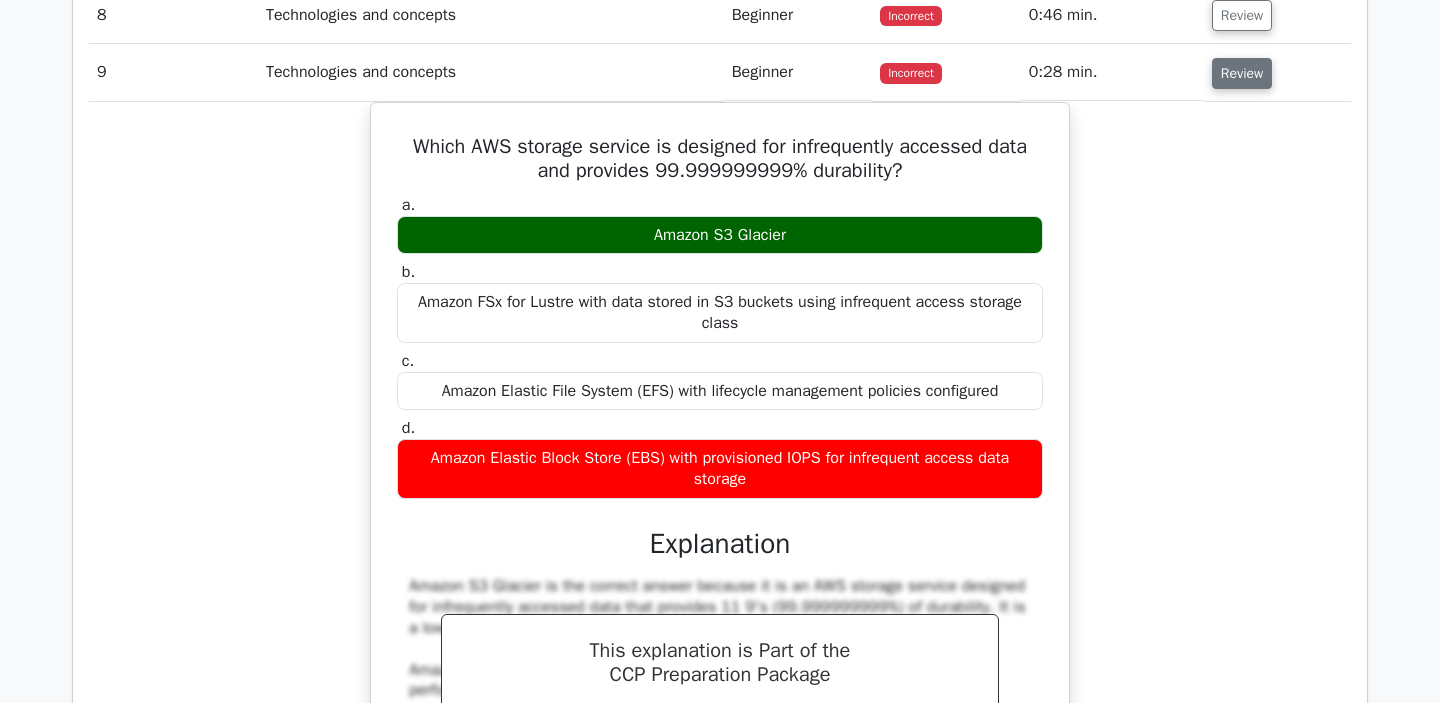 click on "Review" at bounding box center [1242, 73] 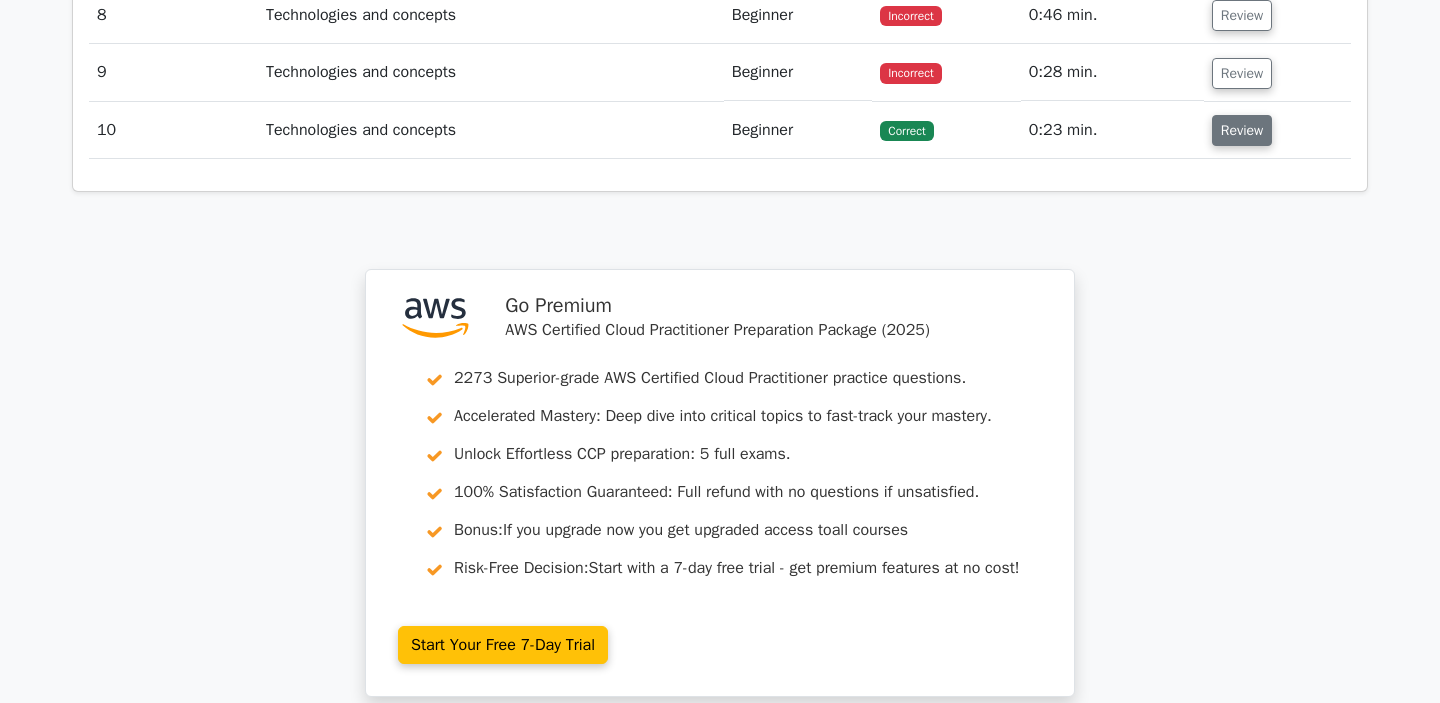 click on "Review" at bounding box center (1242, 130) 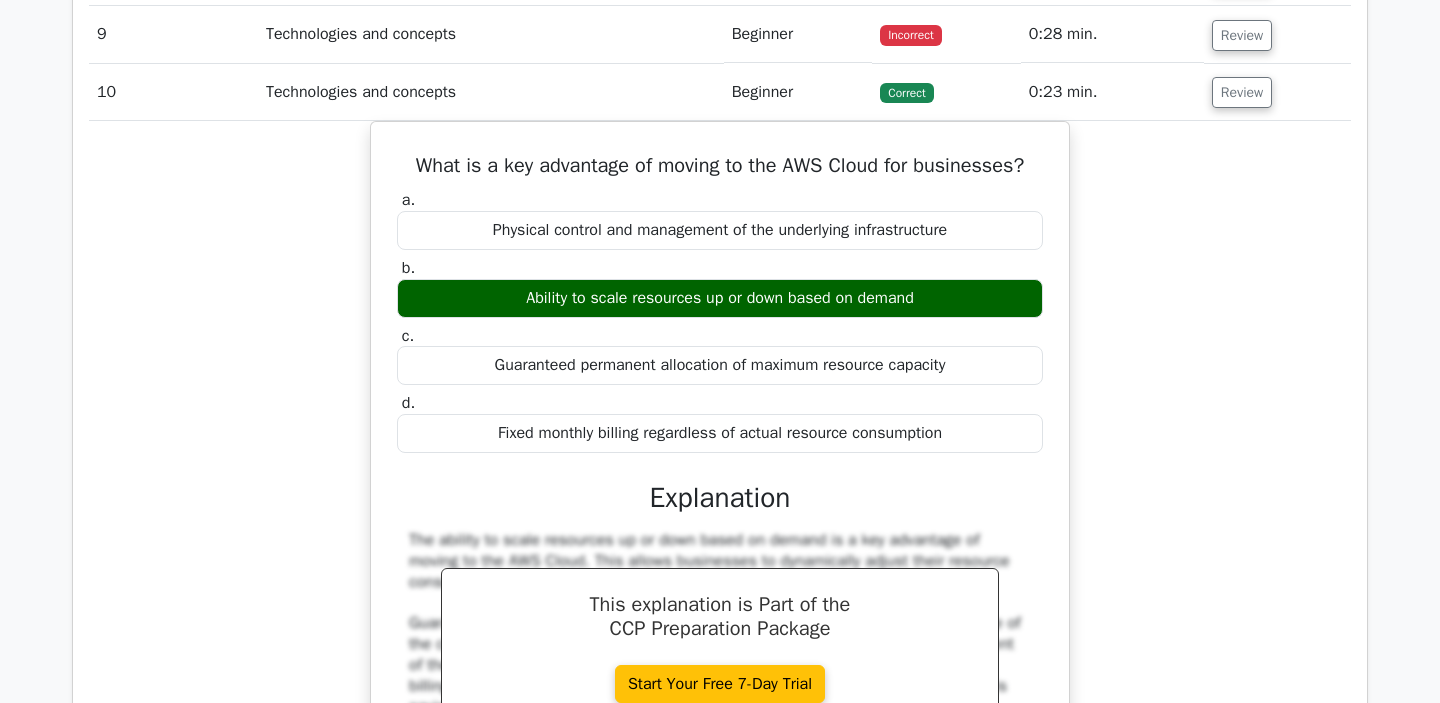 scroll, scrollTop: 1931, scrollLeft: 0, axis: vertical 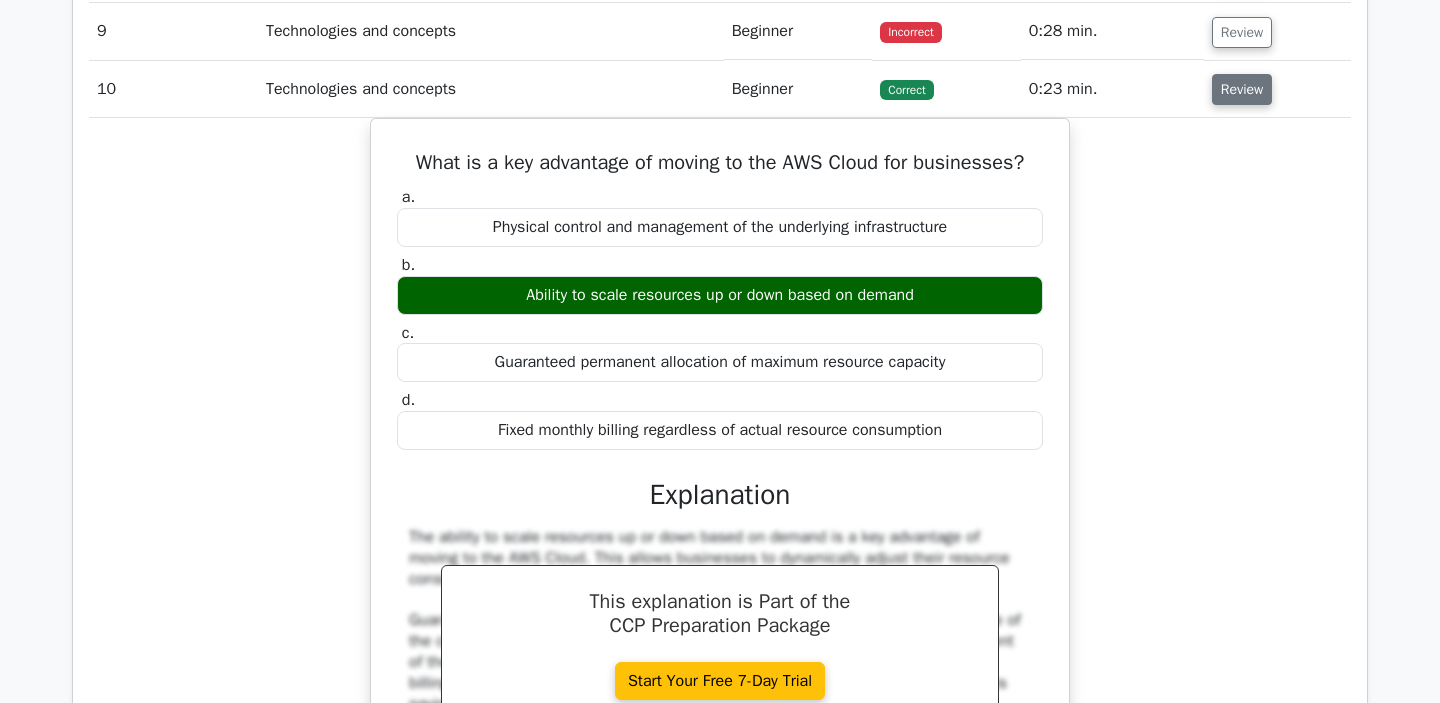click on "Review" at bounding box center (1242, 89) 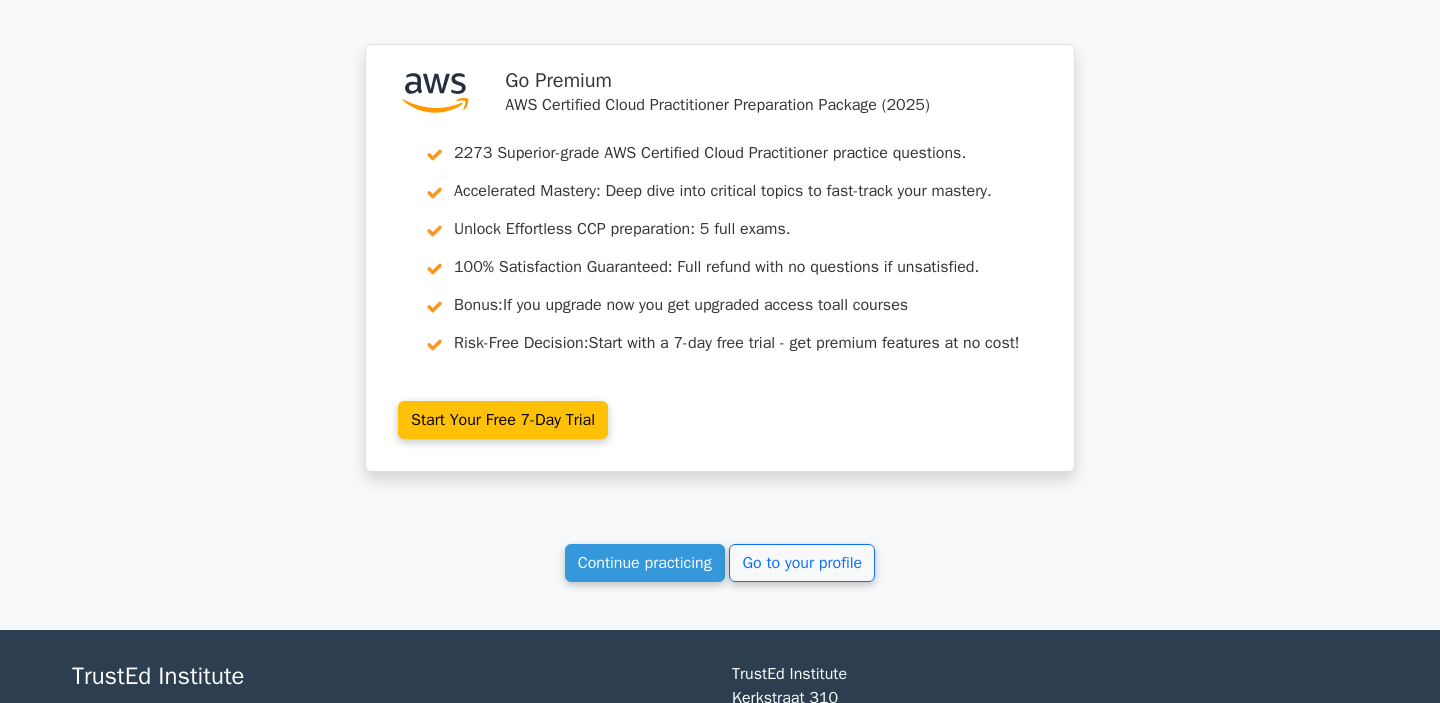 scroll, scrollTop: 2124, scrollLeft: 0, axis: vertical 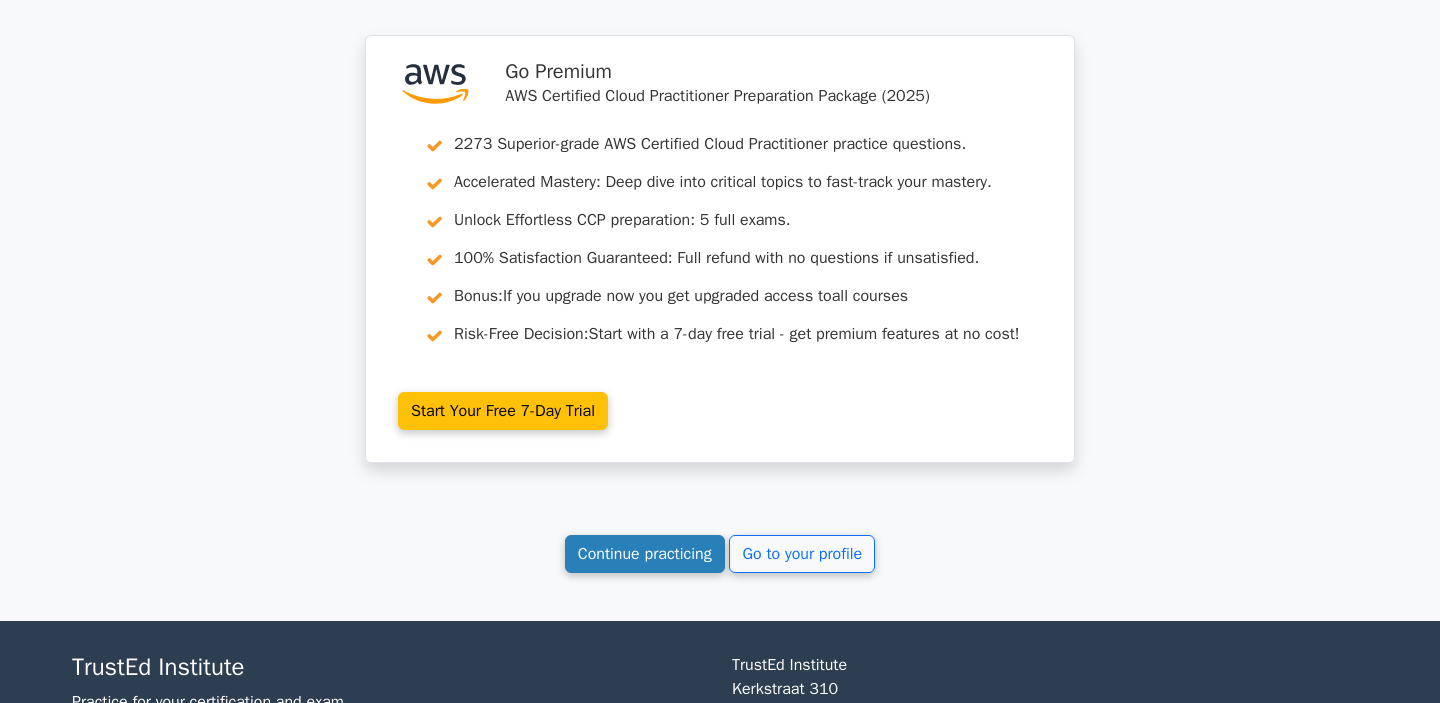 click on "Continue practicing" at bounding box center (645, 554) 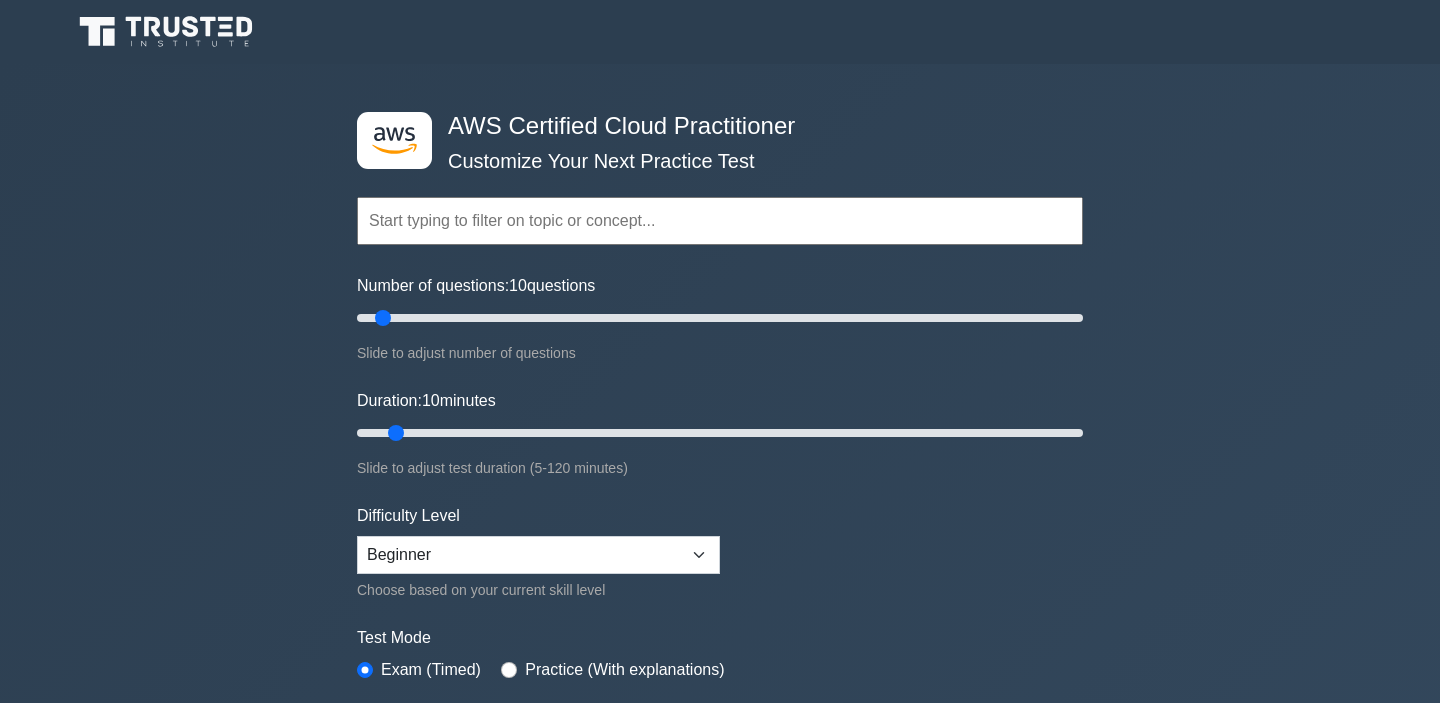 scroll, scrollTop: 0, scrollLeft: 0, axis: both 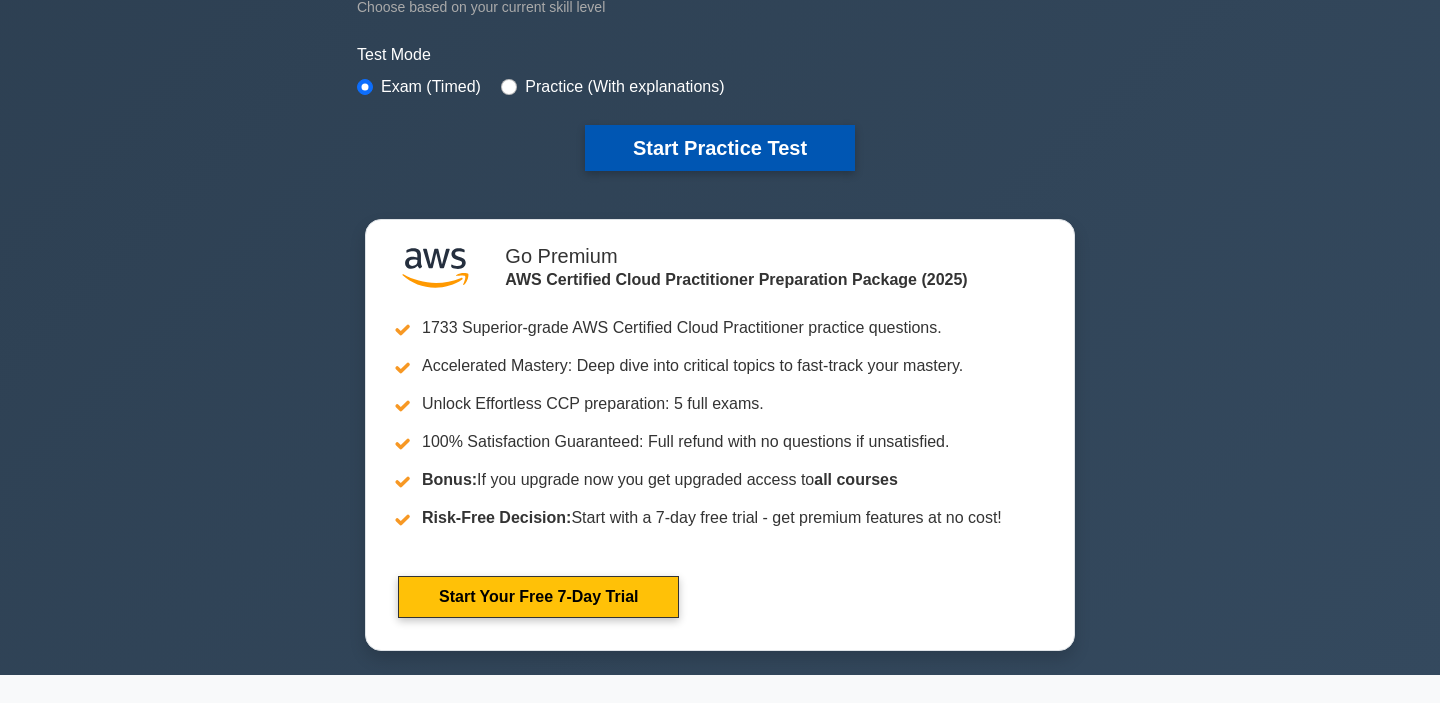 click on "Start Practice Test" at bounding box center [720, 148] 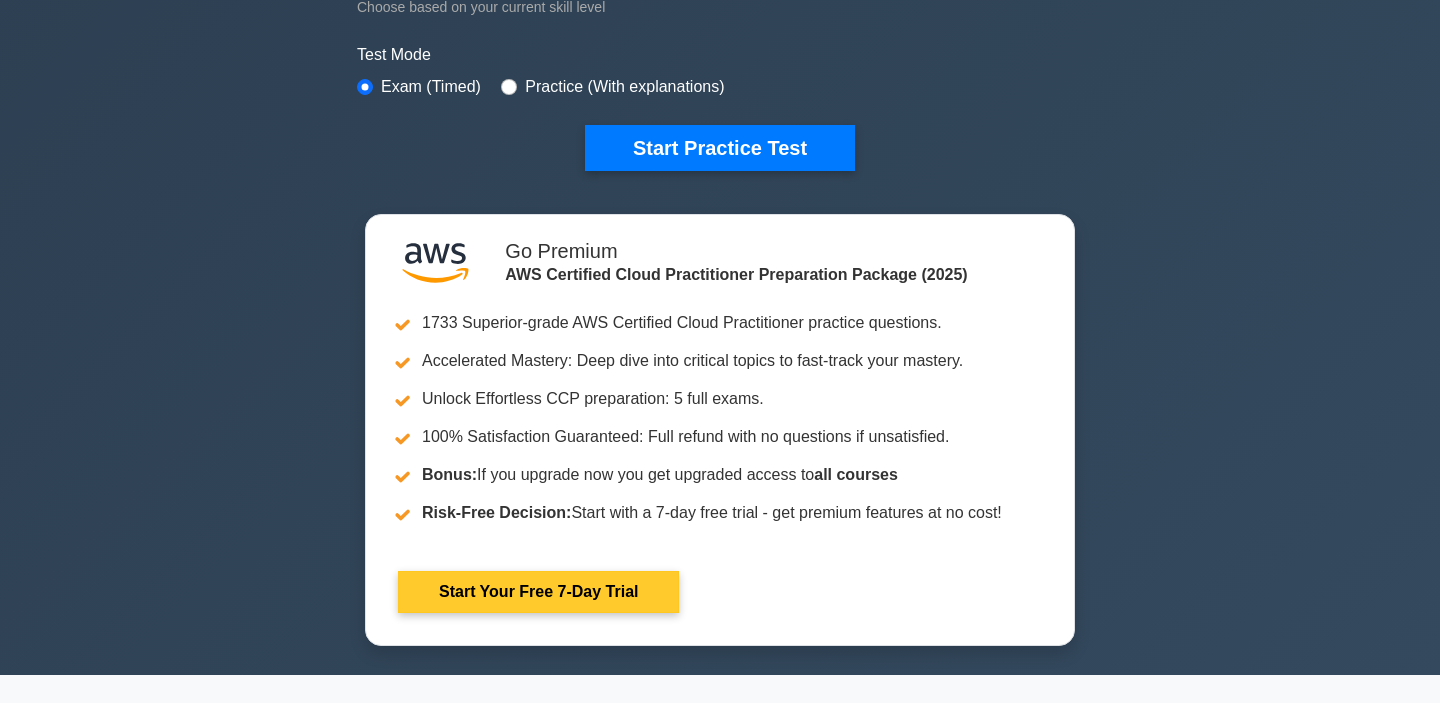 click on "Start Your Free 7-Day Trial" at bounding box center (538, 592) 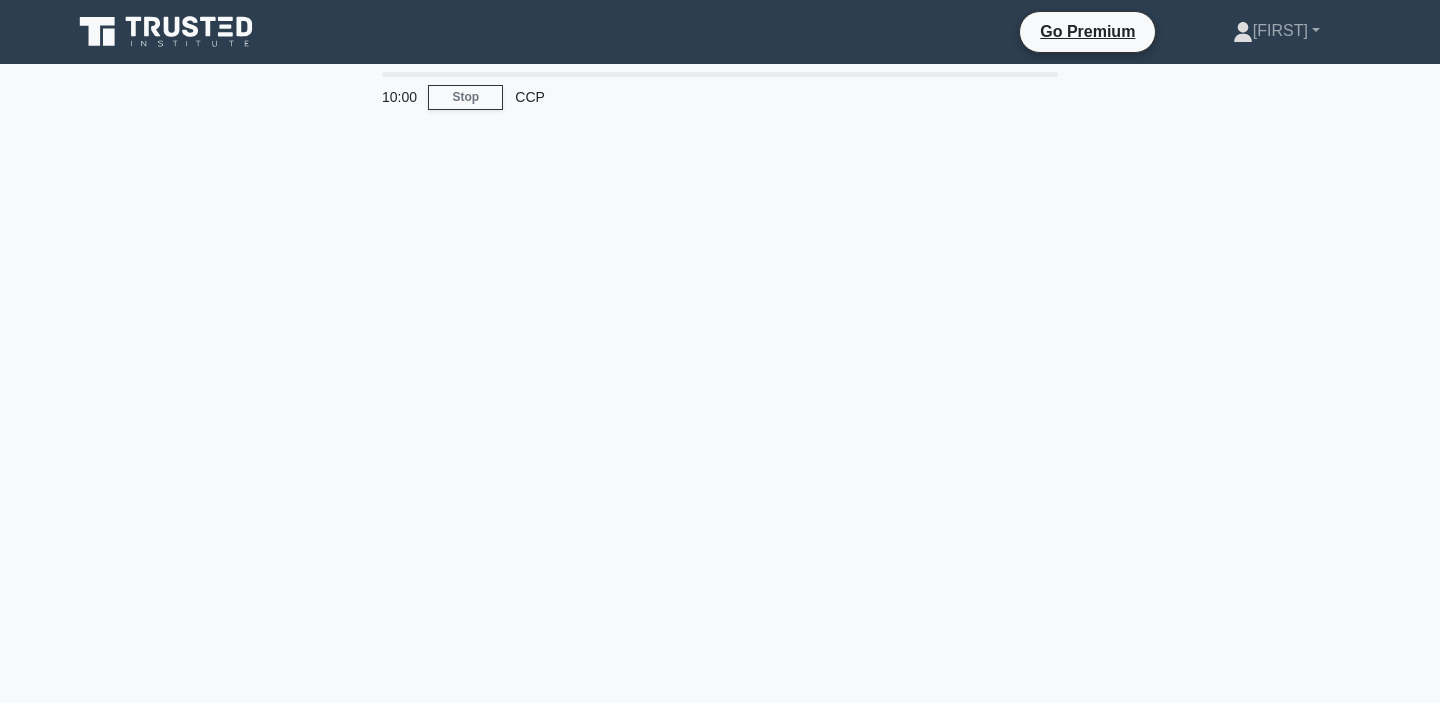 scroll, scrollTop: 0, scrollLeft: 0, axis: both 